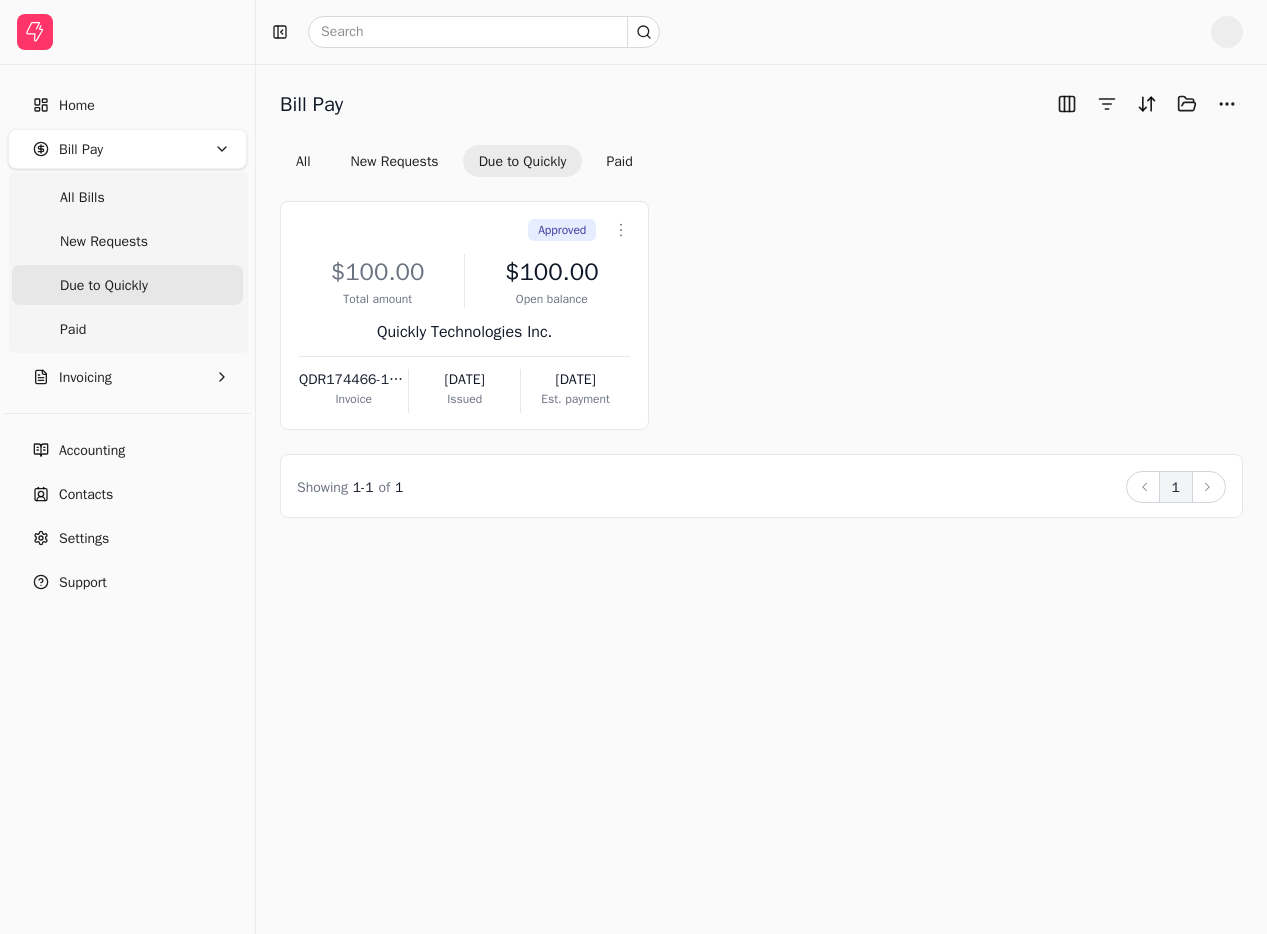 scroll, scrollTop: 0, scrollLeft: 0, axis: both 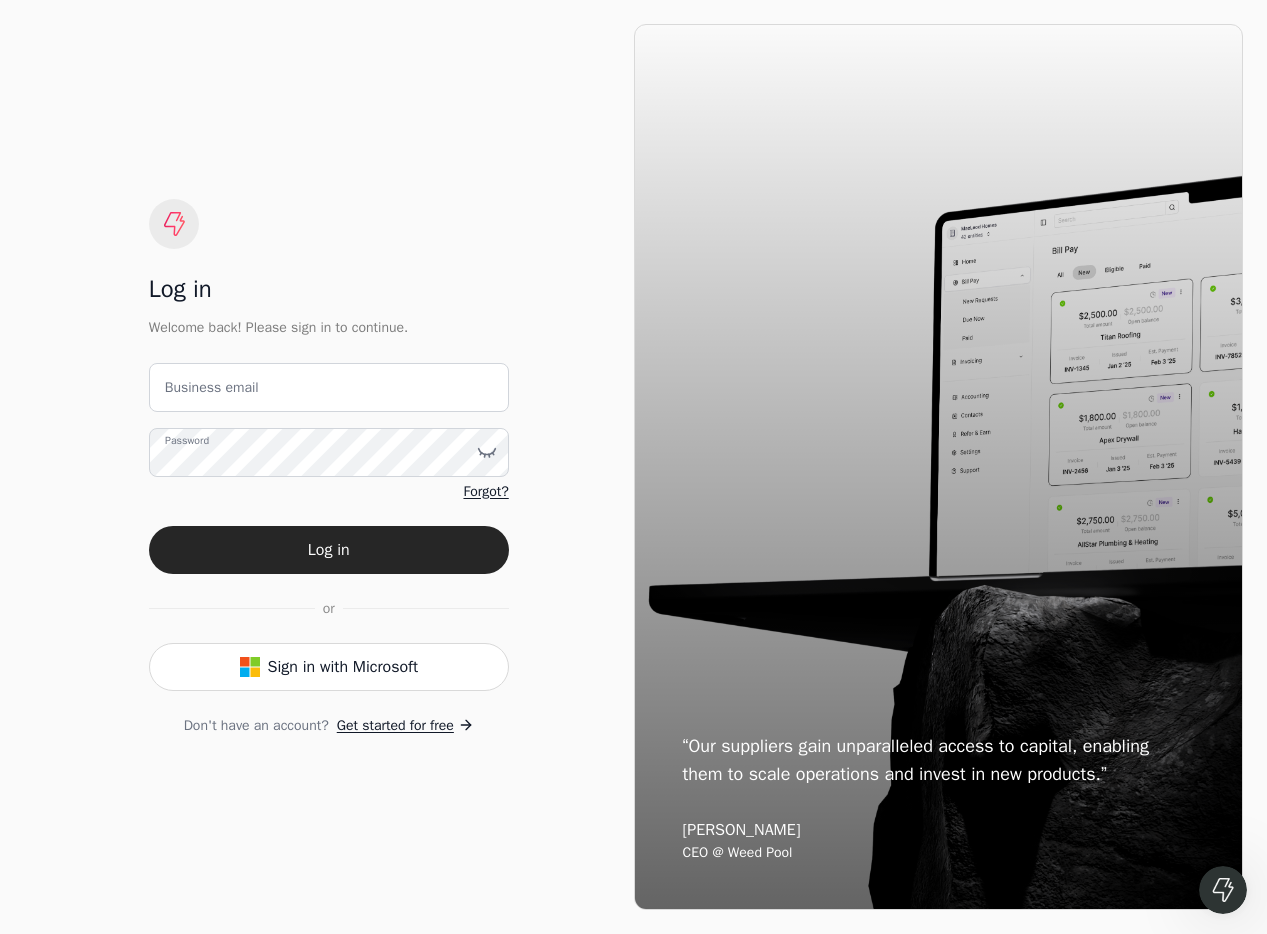 click on "Business email" at bounding box center (212, 387) 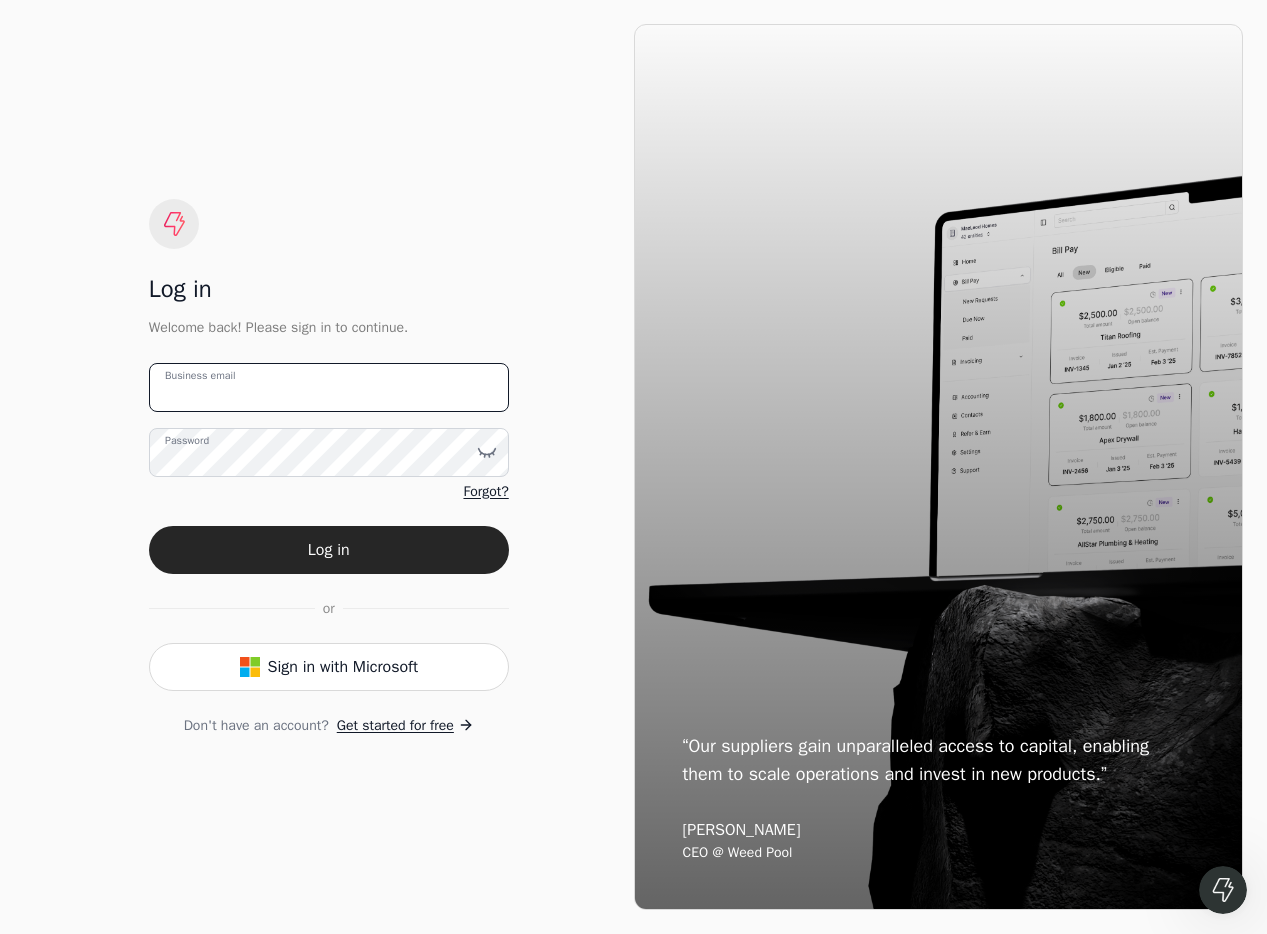 click on "Business email" at bounding box center (329, 387) 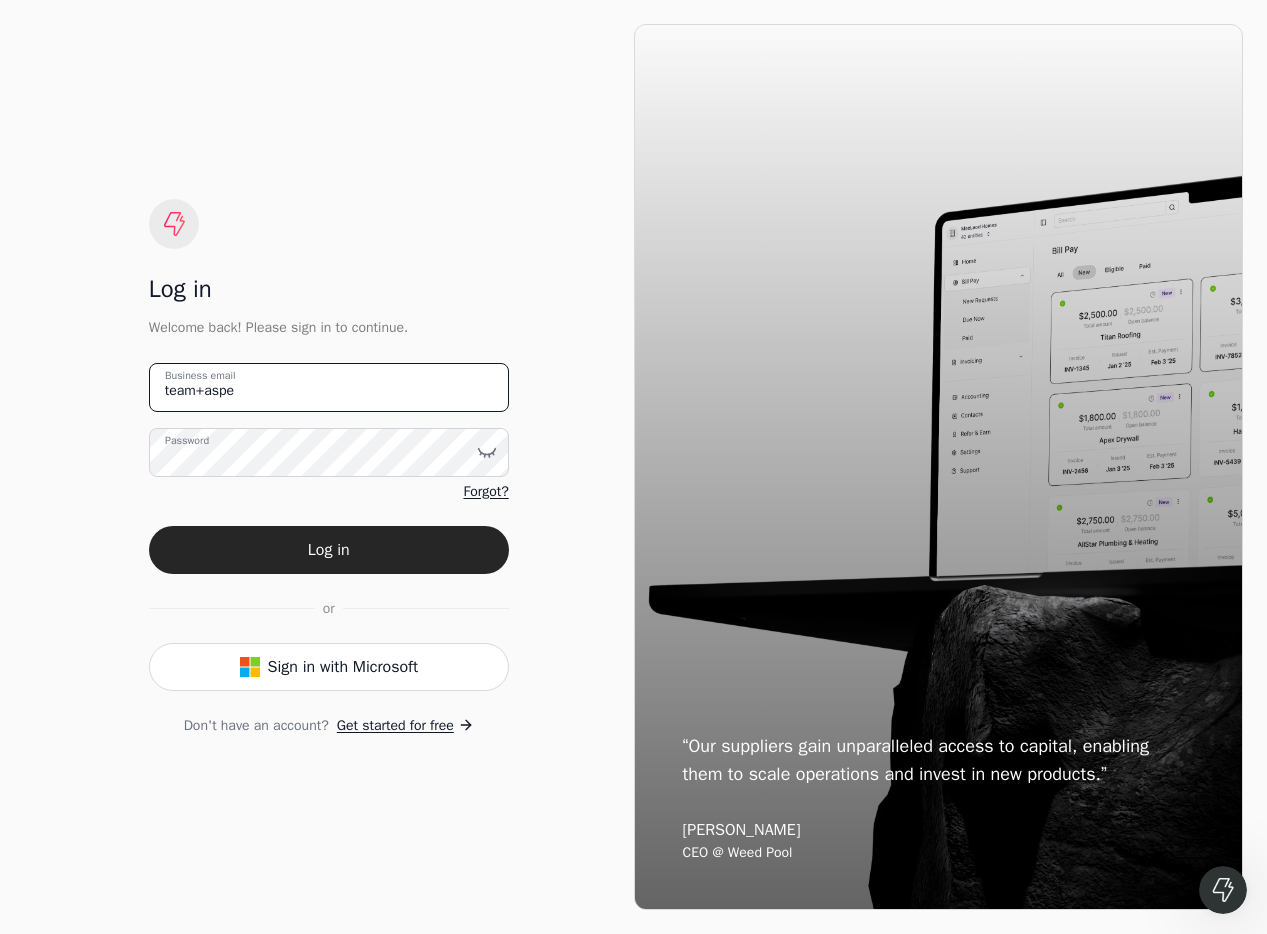 click on "team+aspe" at bounding box center [329, 387] 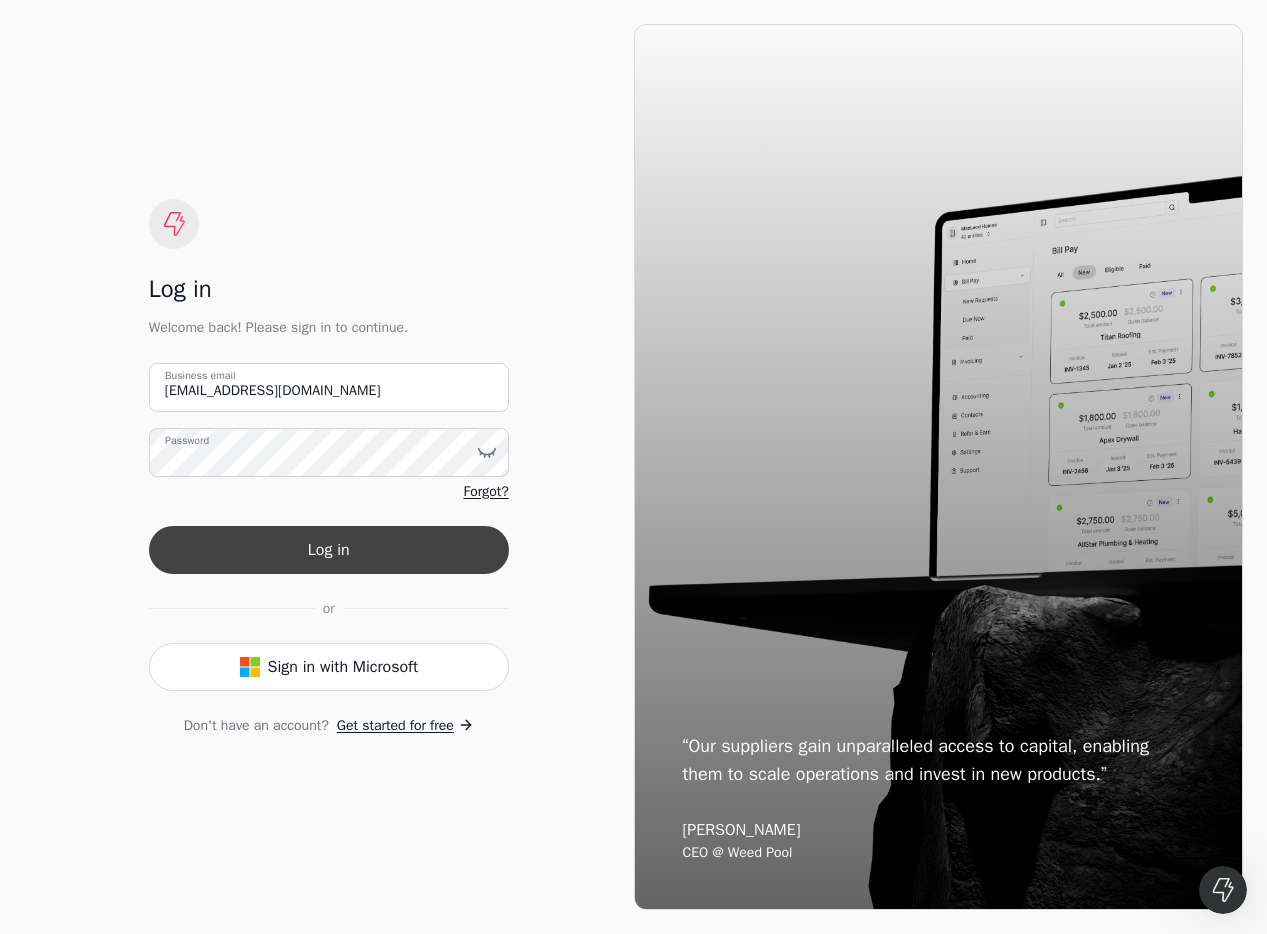 click on "Log in" at bounding box center (329, 550) 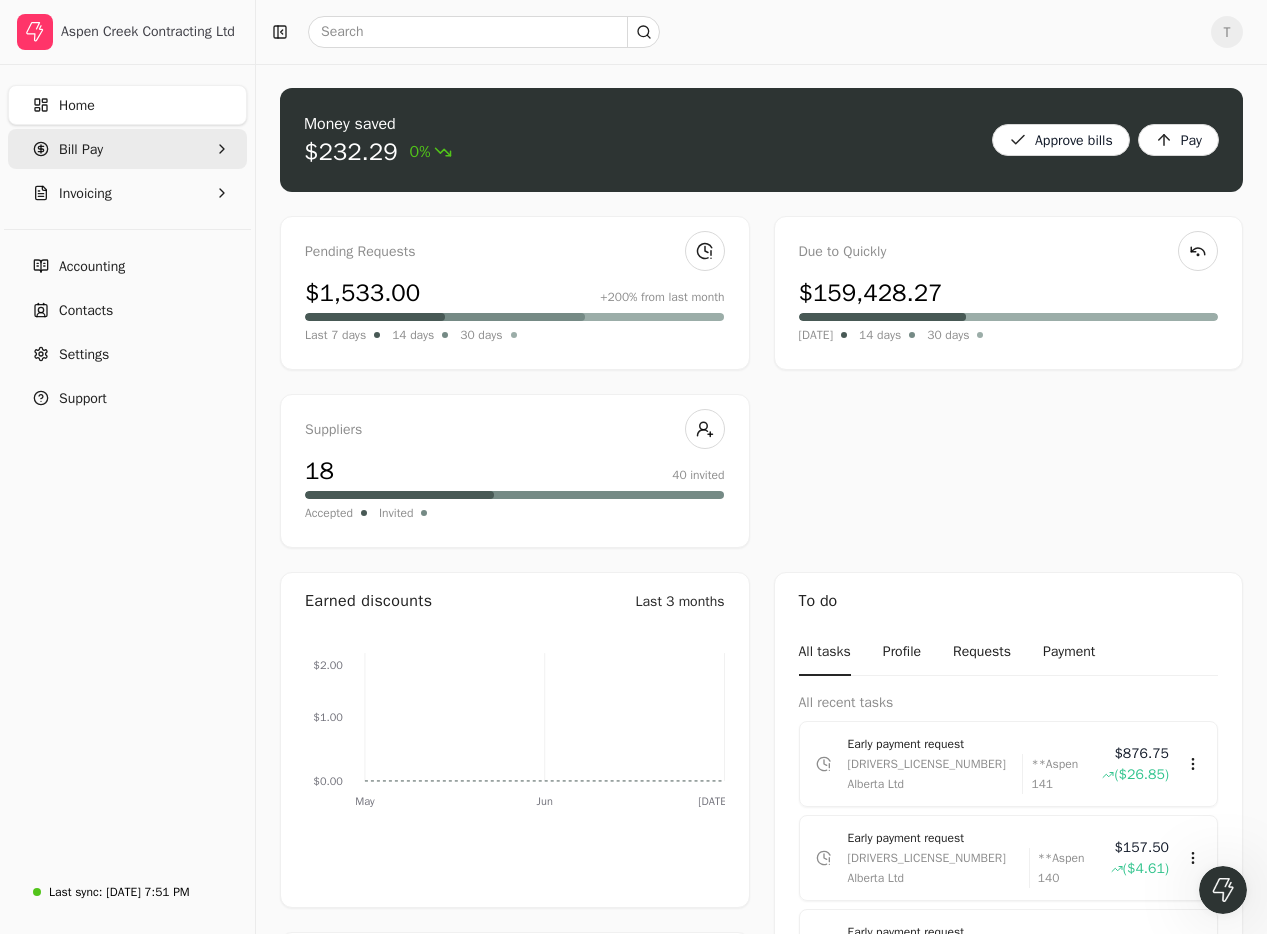 click on "Bill Pay" at bounding box center (127, 149) 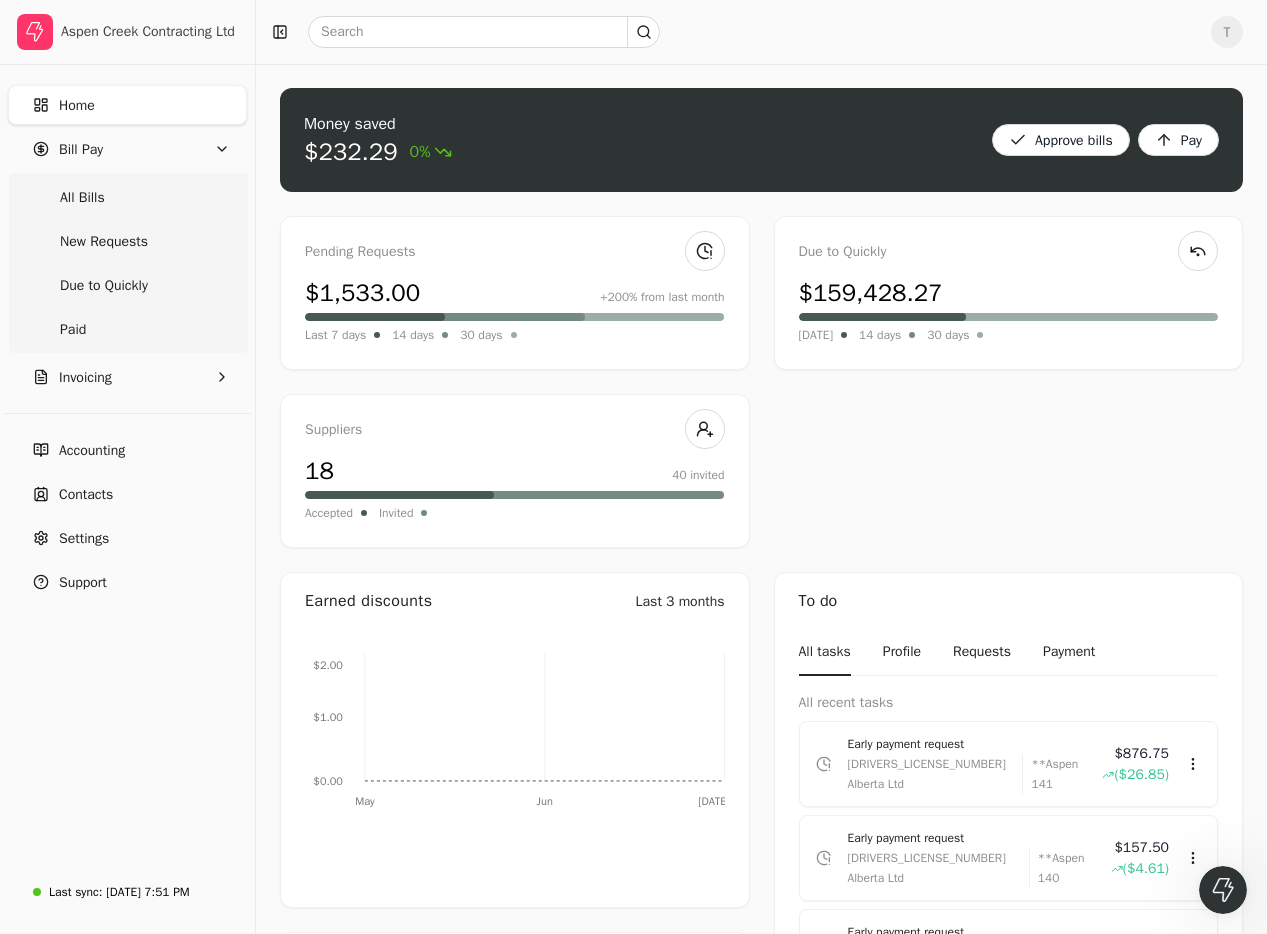 drag, startPoint x: 119, startPoint y: 200, endPoint x: 278, endPoint y: 156, distance: 164.97575 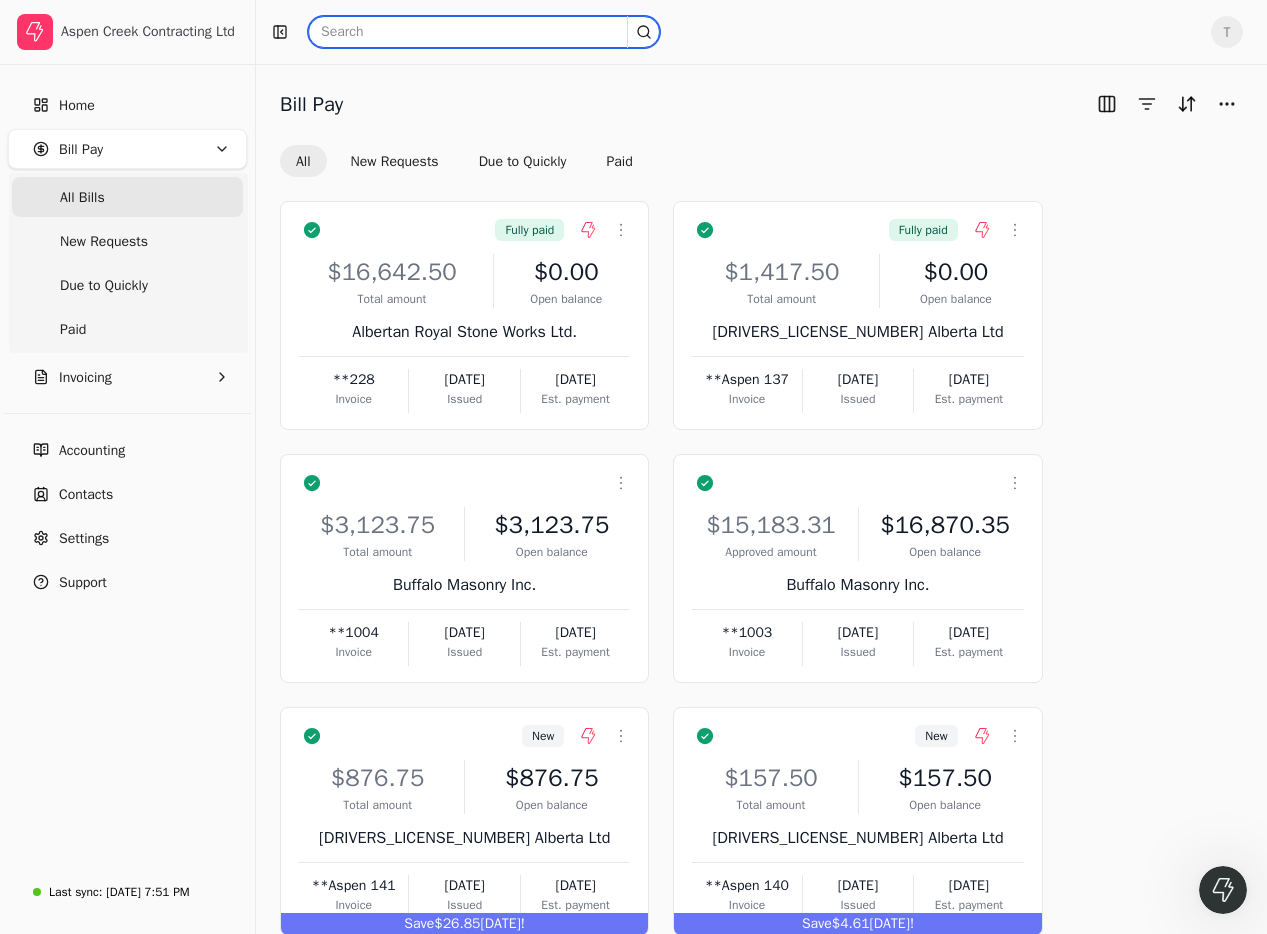 click at bounding box center (484, 32) 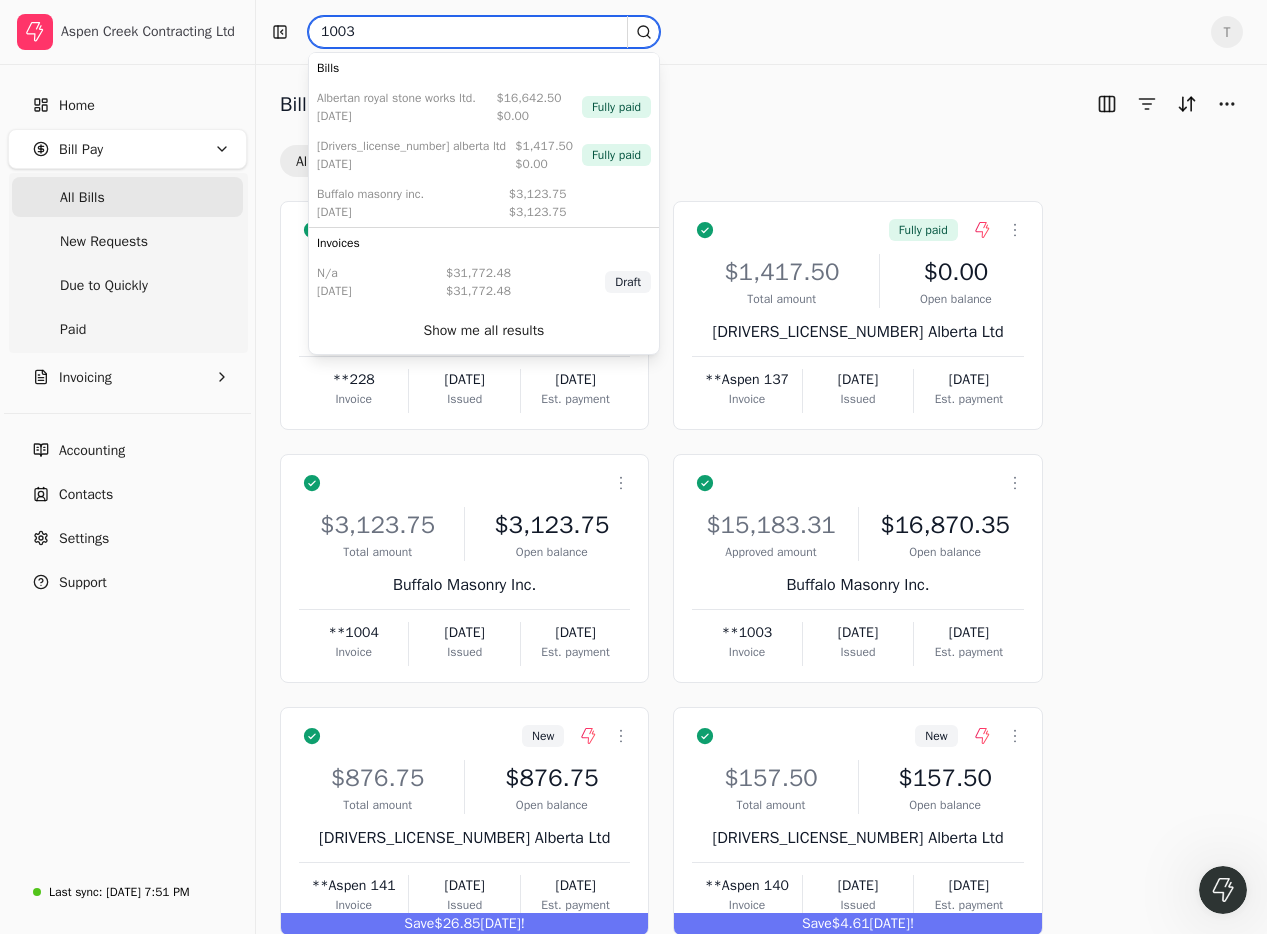 type on "1003" 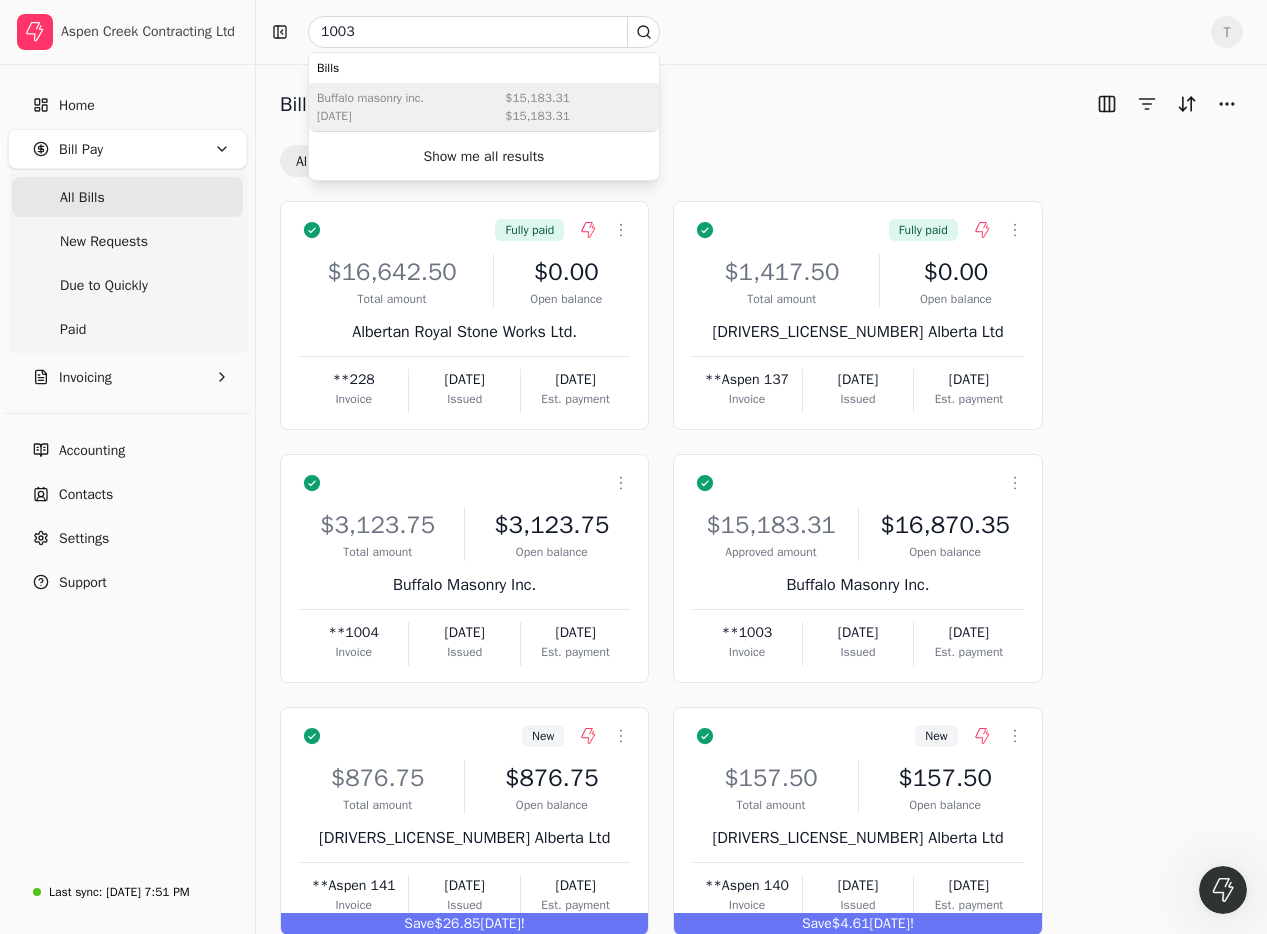 click on "Buffalo Masonry Inc. Jun 01 2025 $15,183.31 $15,183.31" at bounding box center [484, 107] 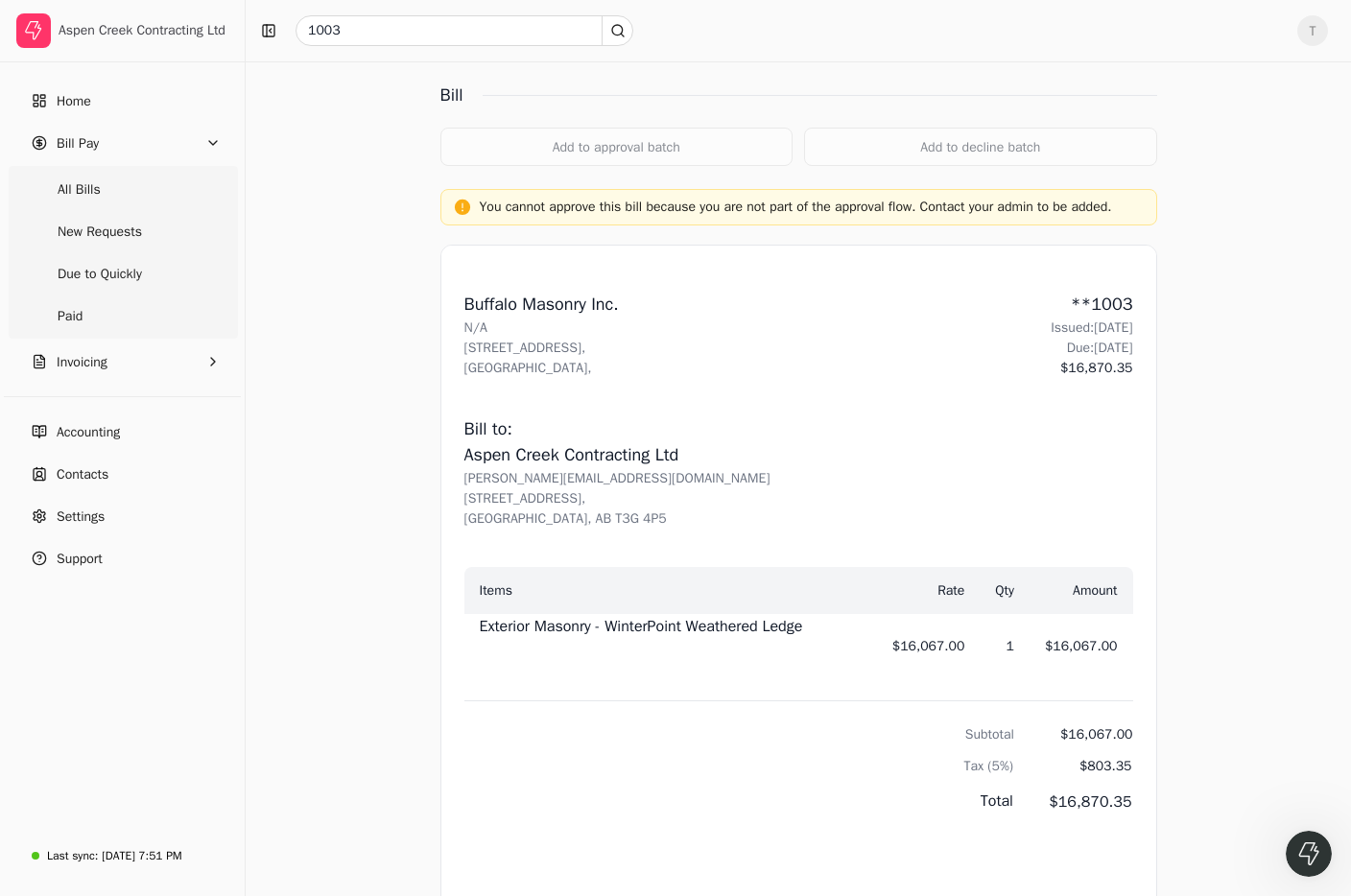 scroll, scrollTop: 1556, scrollLeft: 0, axis: vertical 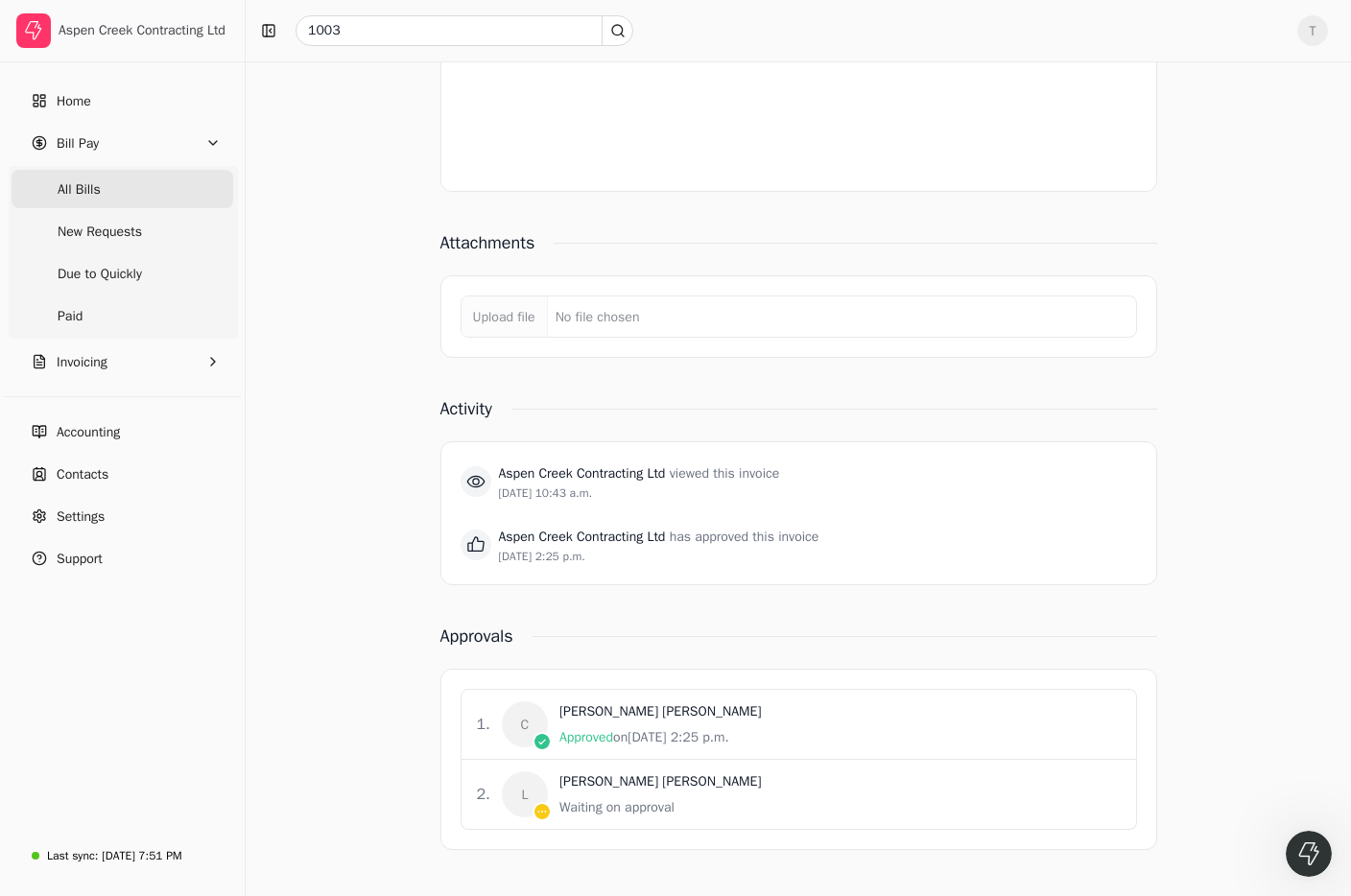 click on "All Bills" at bounding box center (79, 189) 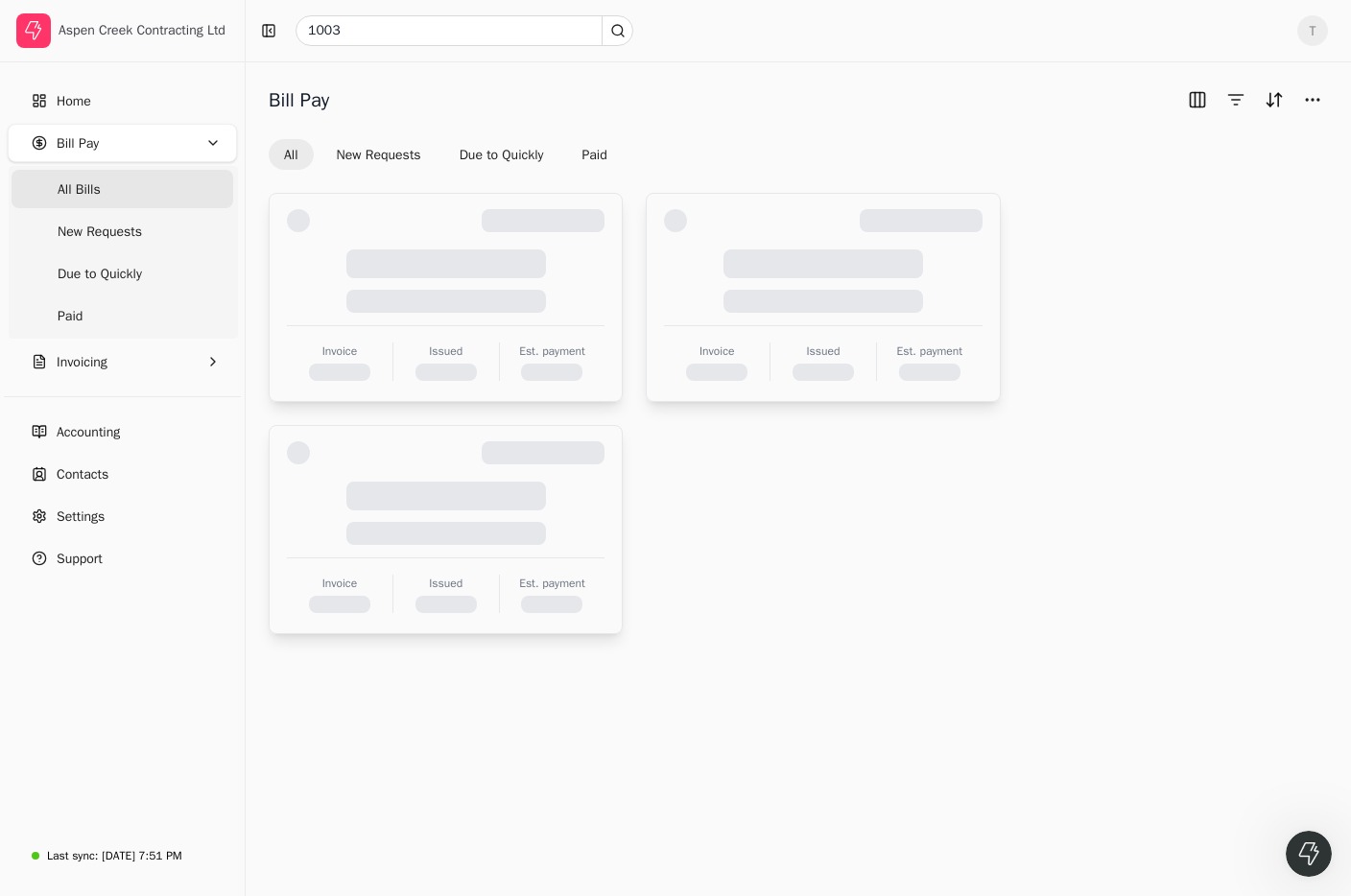 scroll, scrollTop: 0, scrollLeft: 0, axis: both 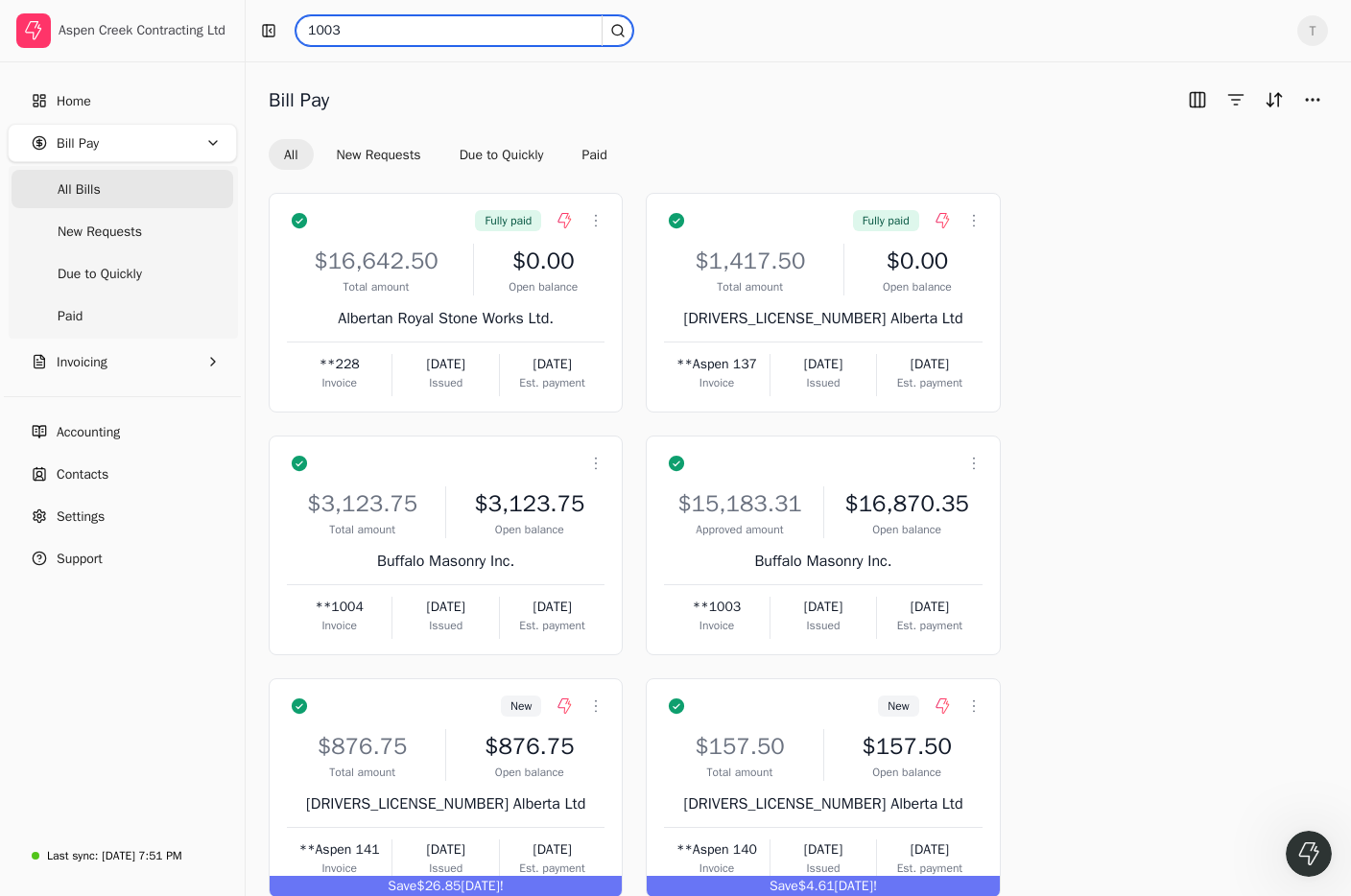 drag, startPoint x: 460, startPoint y: 27, endPoint x: 331, endPoint y: 21, distance: 129.13946 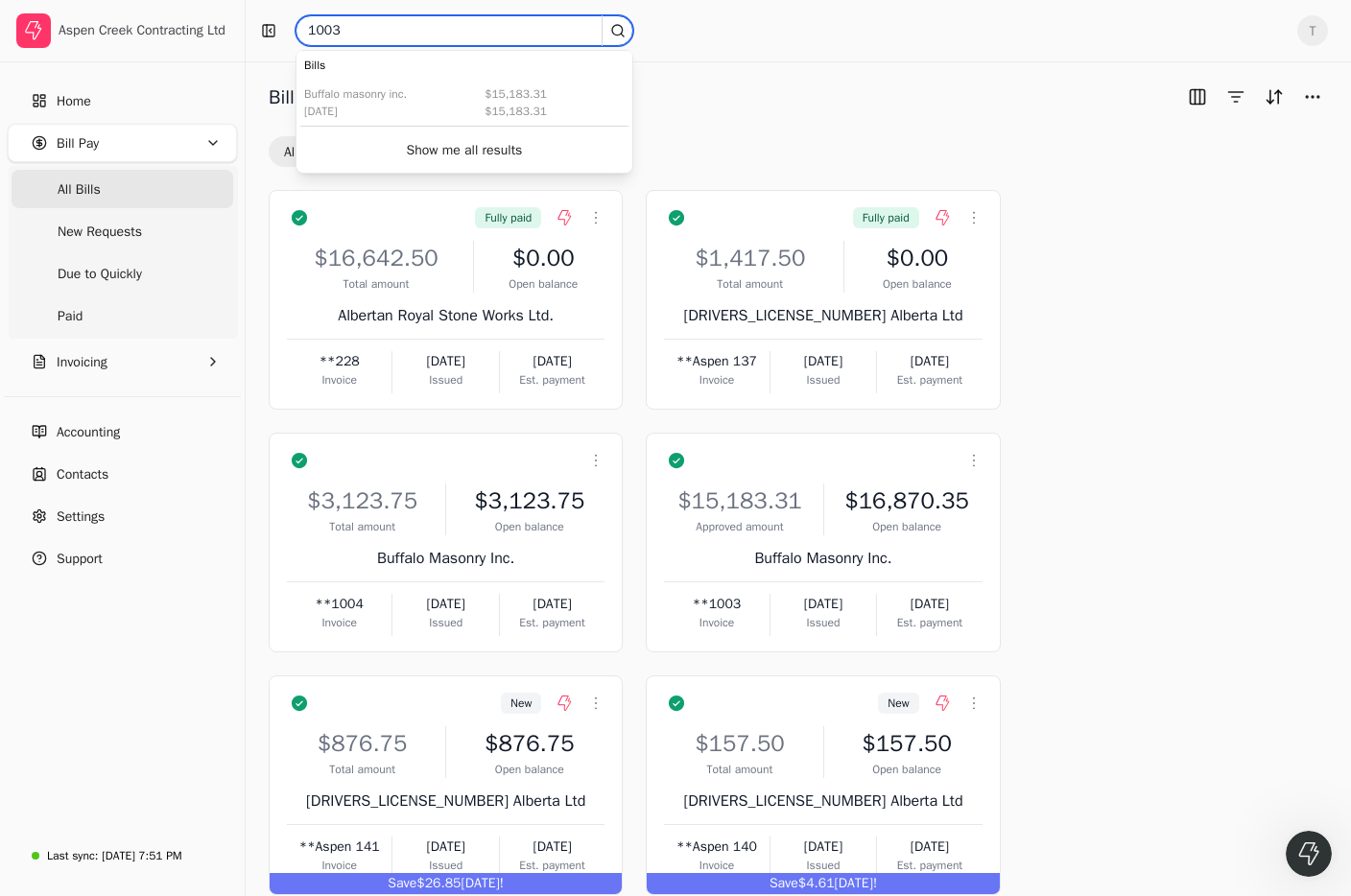 scroll, scrollTop: 4, scrollLeft: 0, axis: vertical 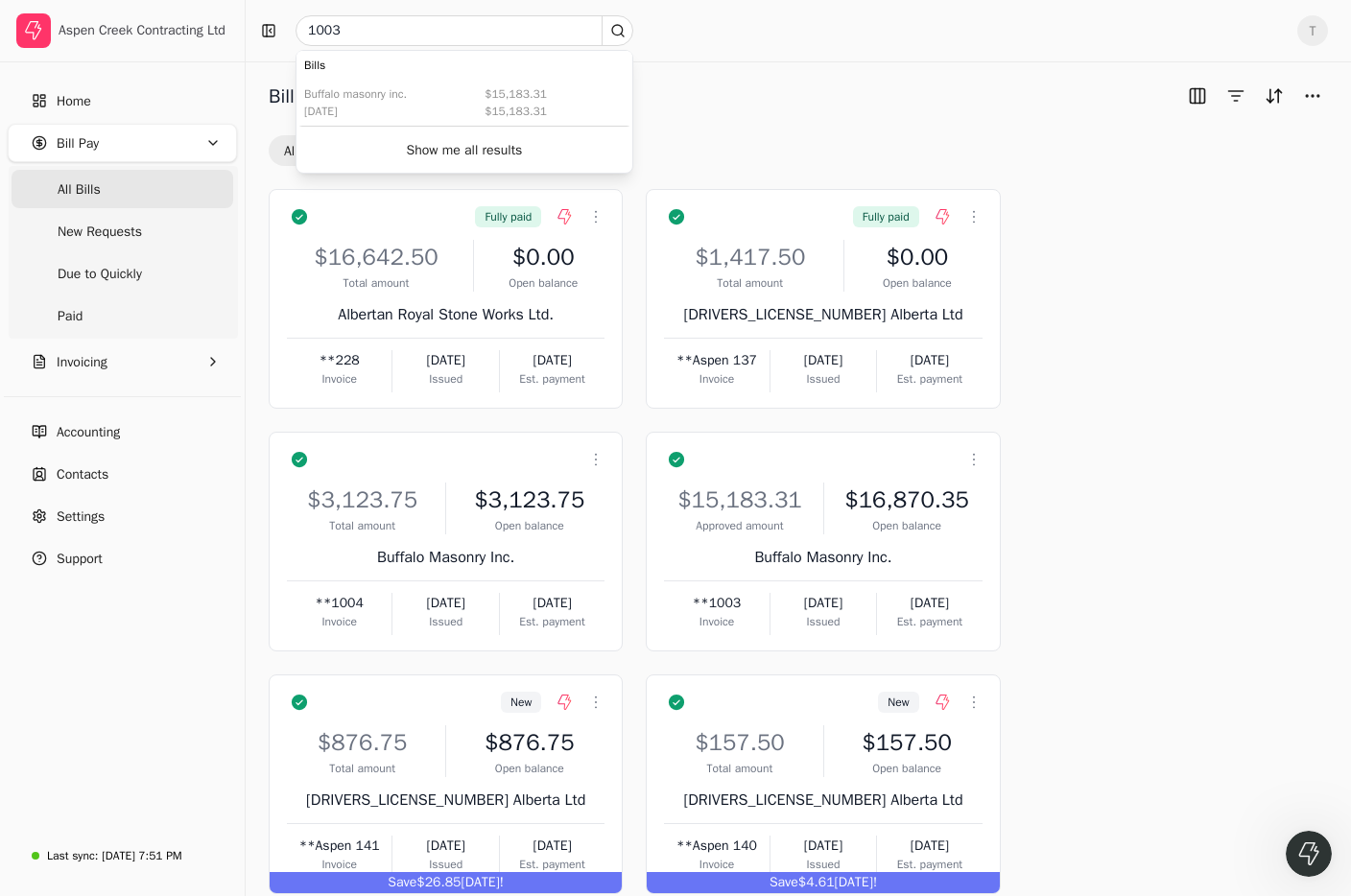 click on "check-circle-fill Fully paid Context Menu Button $16,642.50 Total amount $0.00 Open balance Albertan Royal Stone Works Ltd. **228 Invoice Apr 20 '25 Issued Jun 16 '25 Est. payment check-circle-fill Fully paid Context Menu Button $1,417.50 Total amount $0.00 Open balance 1976256 Alberta Ltd **Aspen 137 Invoice May 01 '25 Issued May 31 '25 Est. payment check-circle-fill Context Menu Button $3,123.75 Total amount $3,123.75 Open balance Buffalo Masonry Inc. **1004 Invoice Jun 09 '25 Issued Jul 09 '25 Est. payment check-circle-fill Context Menu Button $15,183.31 Approved amount $16,870.35 Open balance Buffalo Masonry Inc. **1003 Invoice Jun 02 '25 Issued Jul 02 '25 Est. payment check-circle-fill New Context Menu Button $876.75 Total amount $876.75 Open balance 1976256 Alberta Ltd **Aspen 141 Invoice Jun 21 '25 Issued Aug 20 '25 Est. payment Save  $26.85  today! check-circle-fill New Context Menu Button $157.50 Total amount $157.50 Open balance 1976256 Alberta Ltd **Aspen 140 Invoice Jun 19 '25 Issued Aug 18 '25" at bounding box center (798, 784) 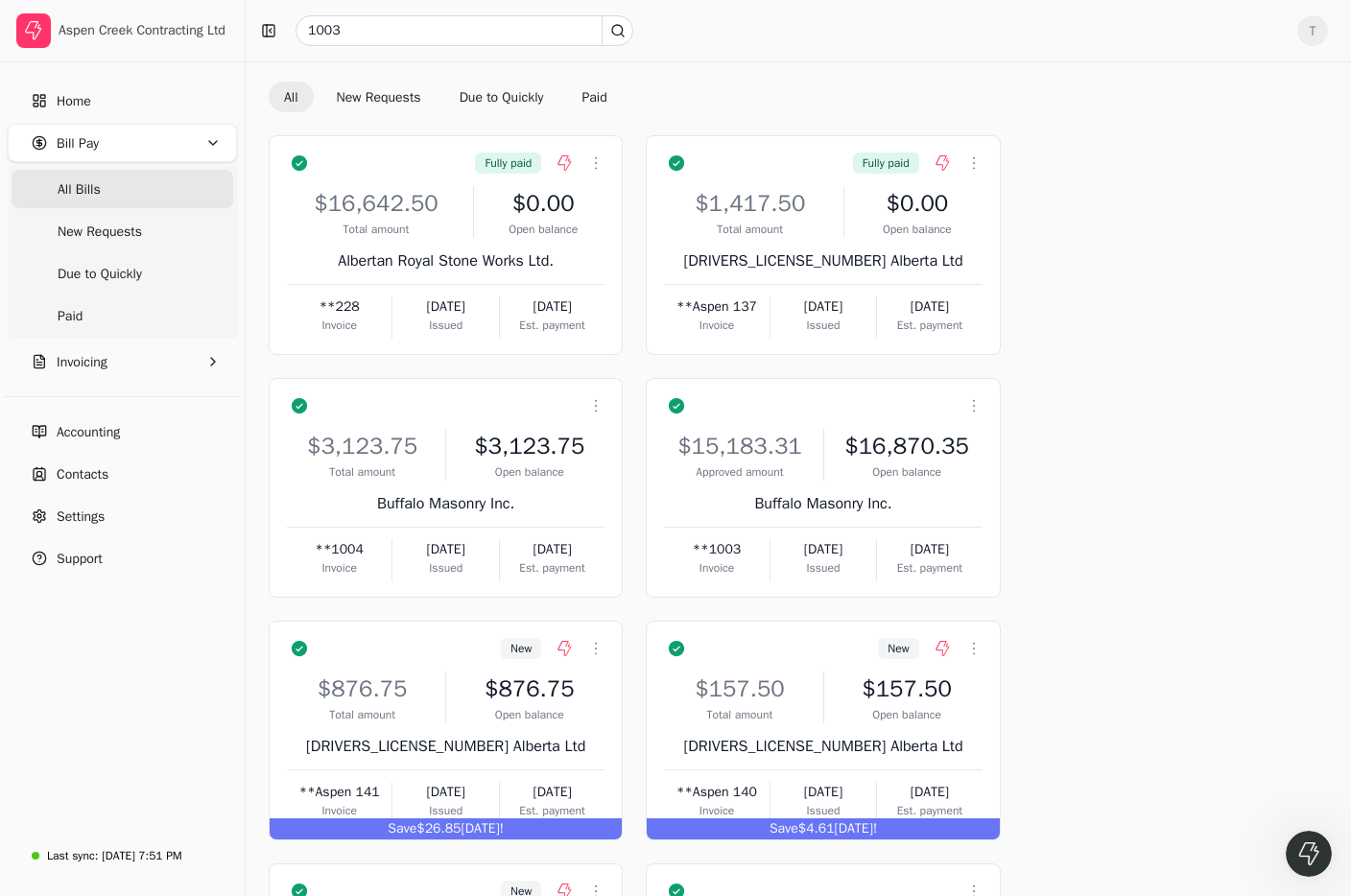scroll, scrollTop: 57, scrollLeft: 0, axis: vertical 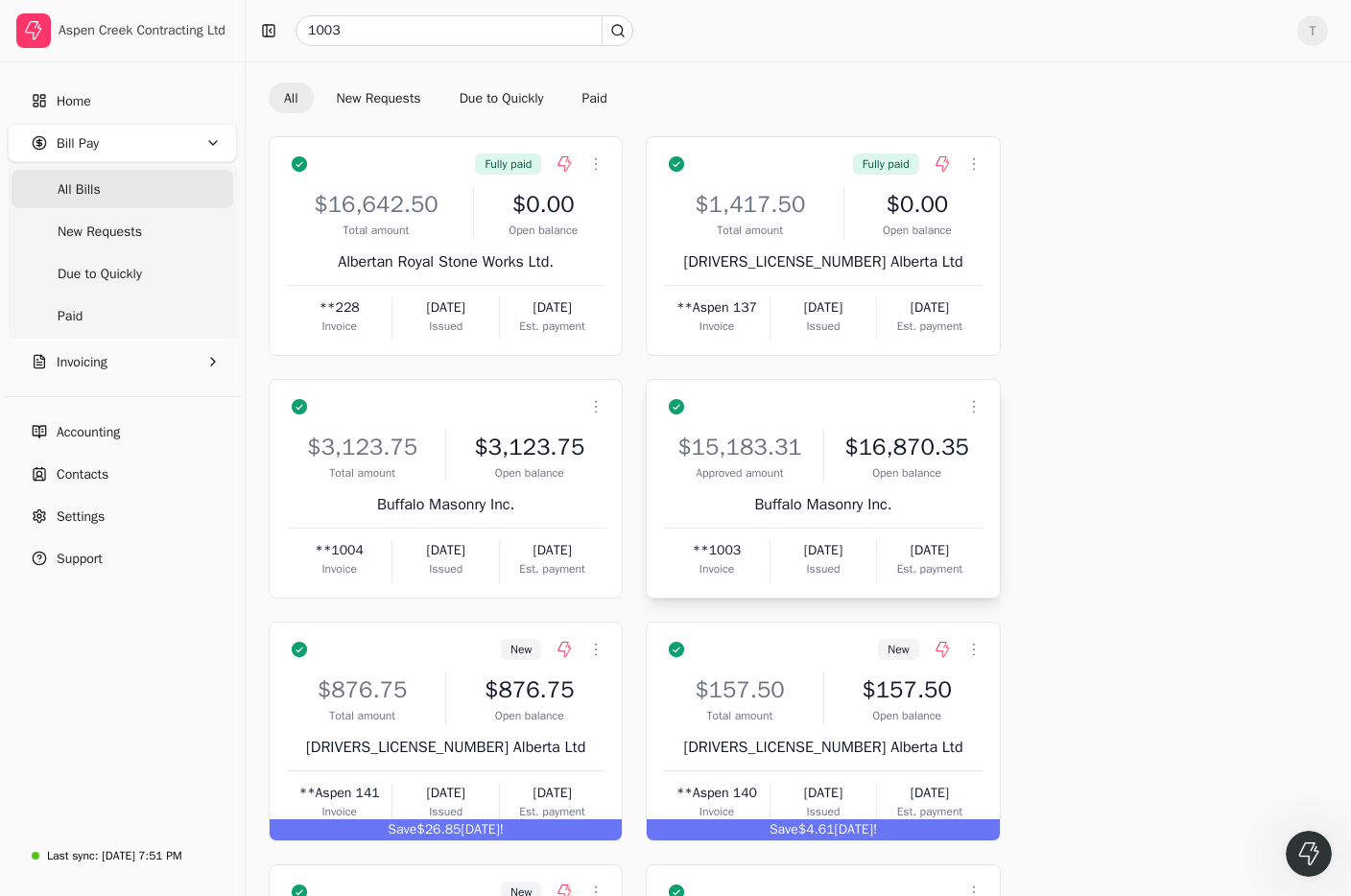 click on "Context Menu Button" at bounding box center [837, 407] 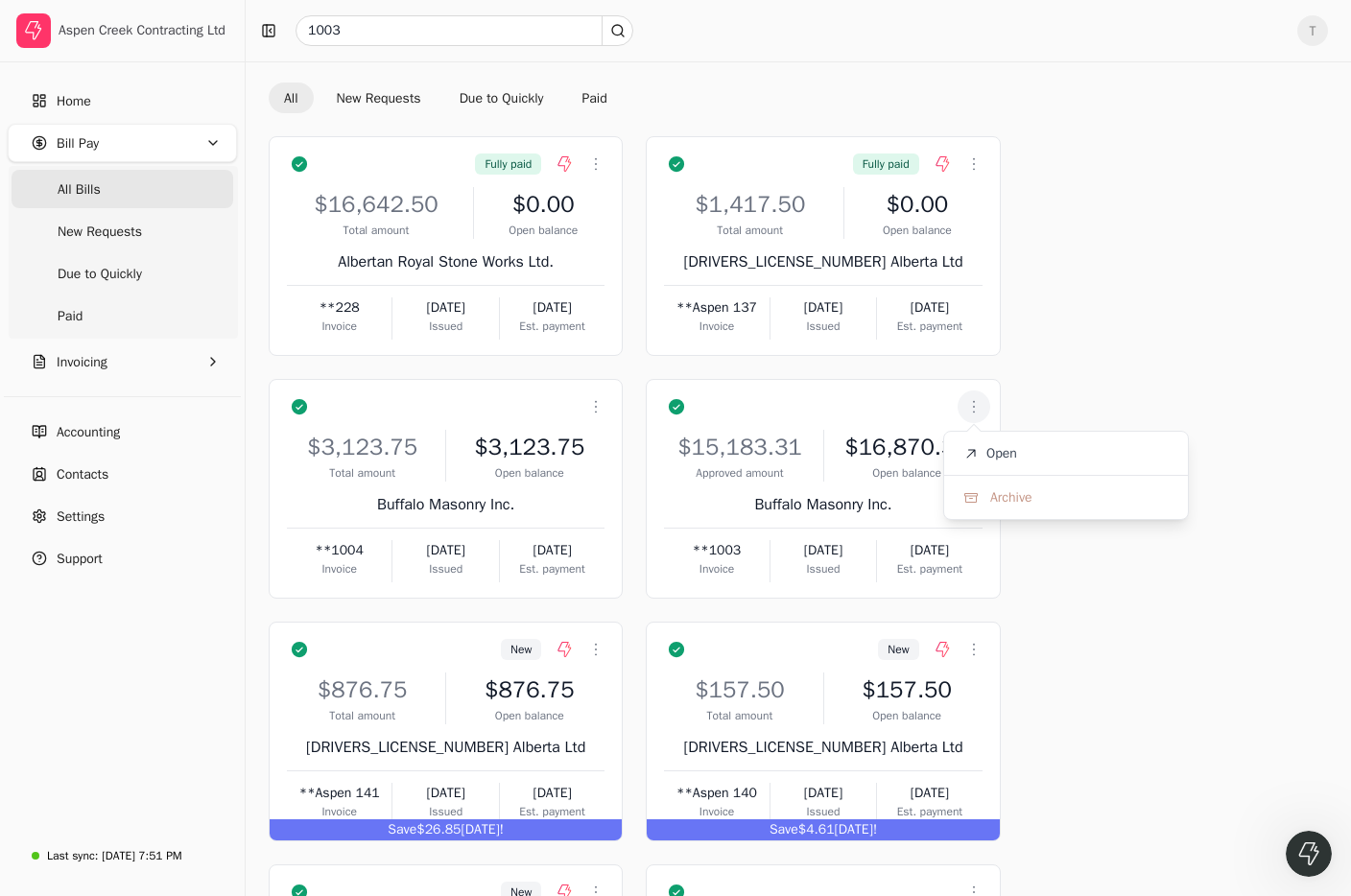 drag, startPoint x: 1032, startPoint y: 443, endPoint x: 1023, endPoint y: 442, distance: 9.055385 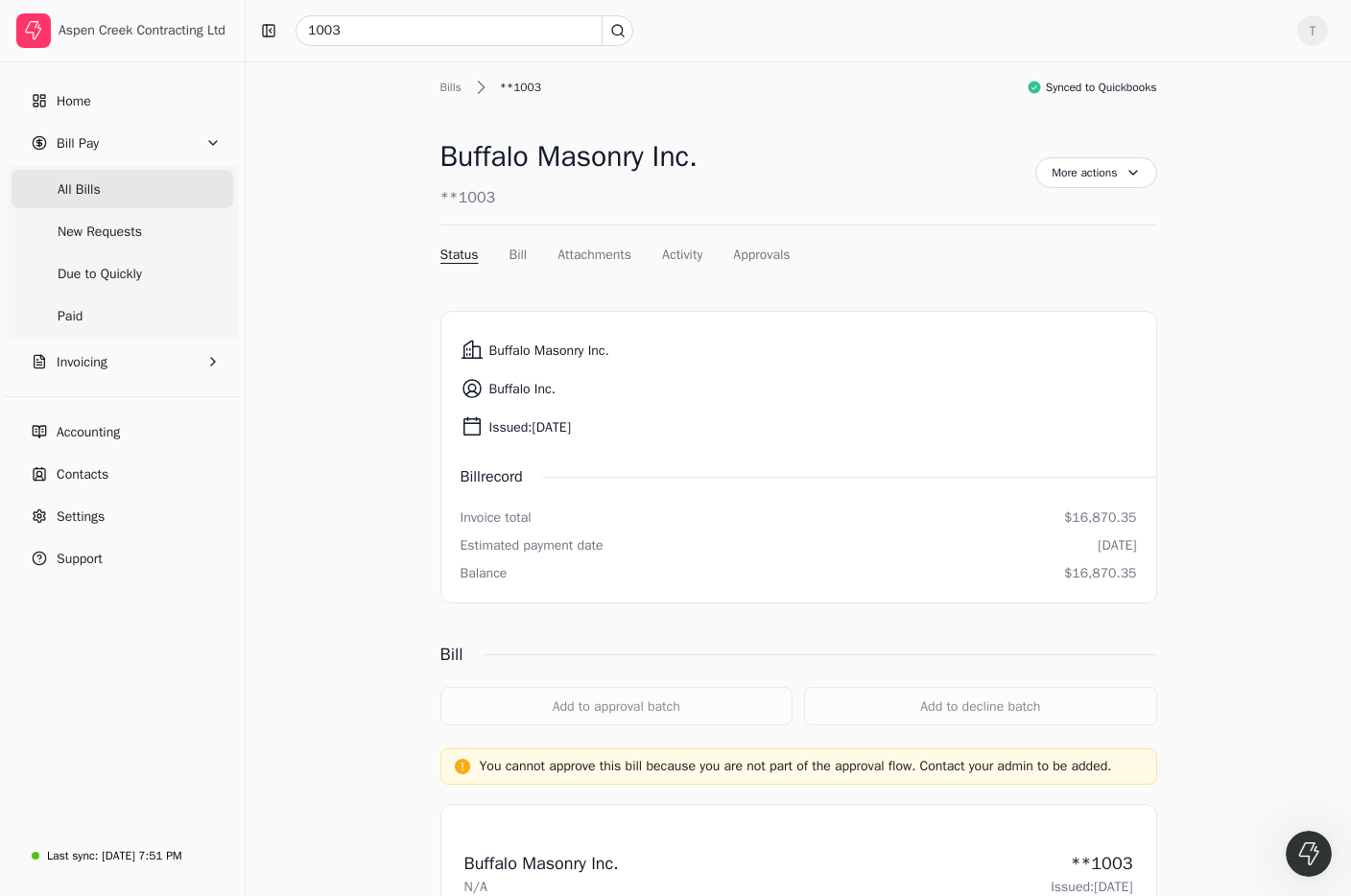 scroll, scrollTop: 11, scrollLeft: 0, axis: vertical 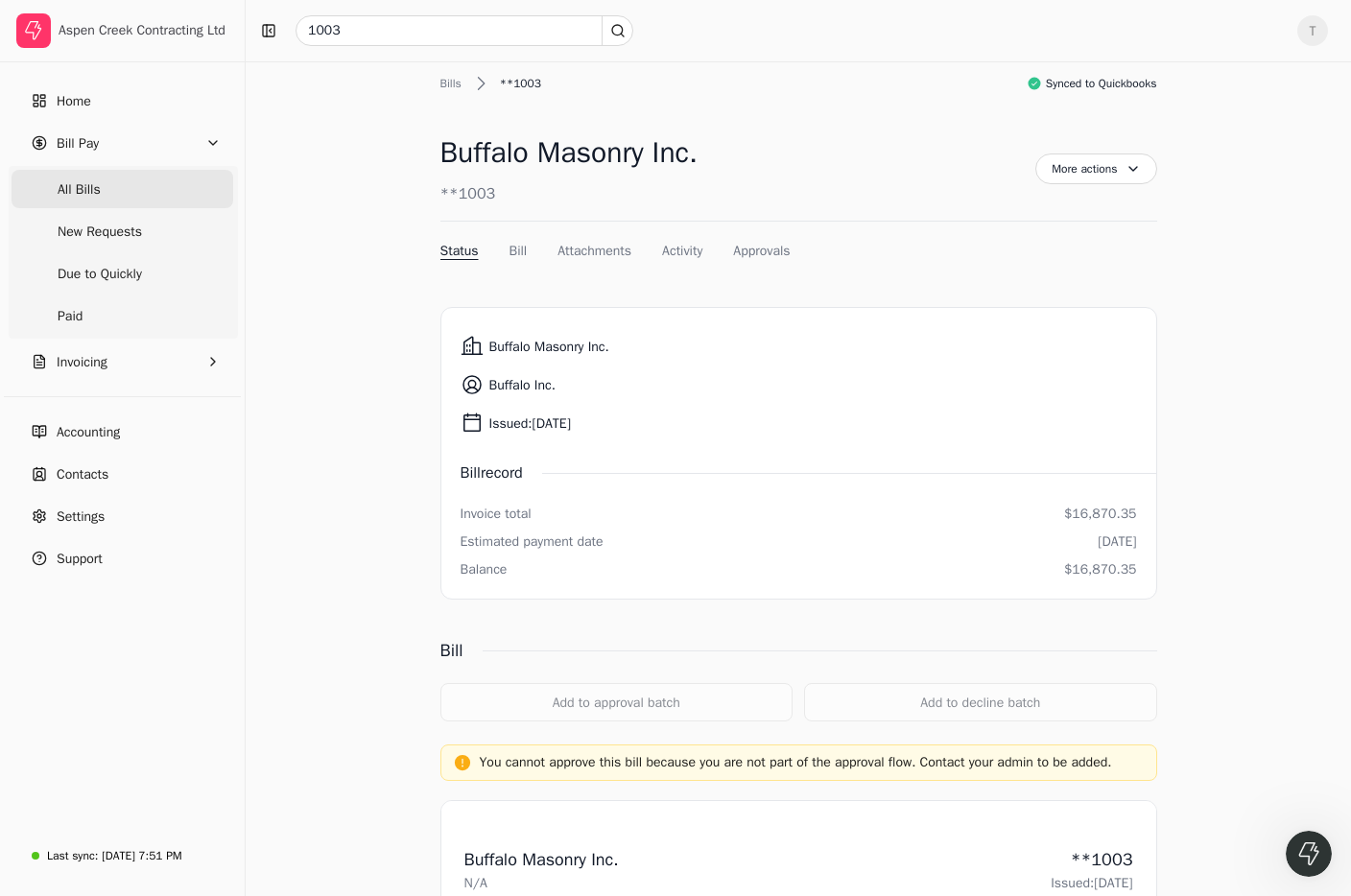 click on "All Bills" at bounding box center (122, 189) 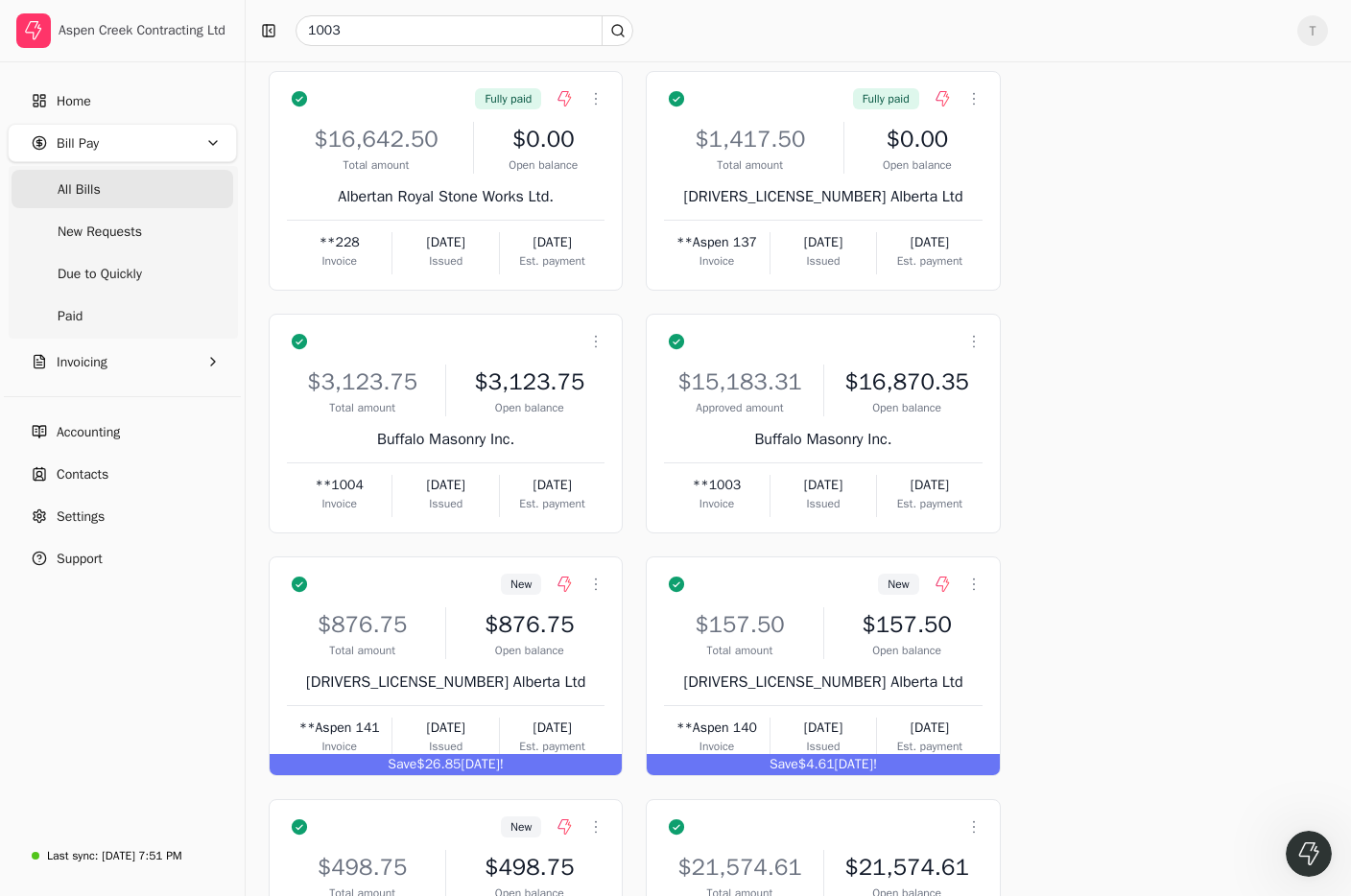 scroll, scrollTop: 126, scrollLeft: 0, axis: vertical 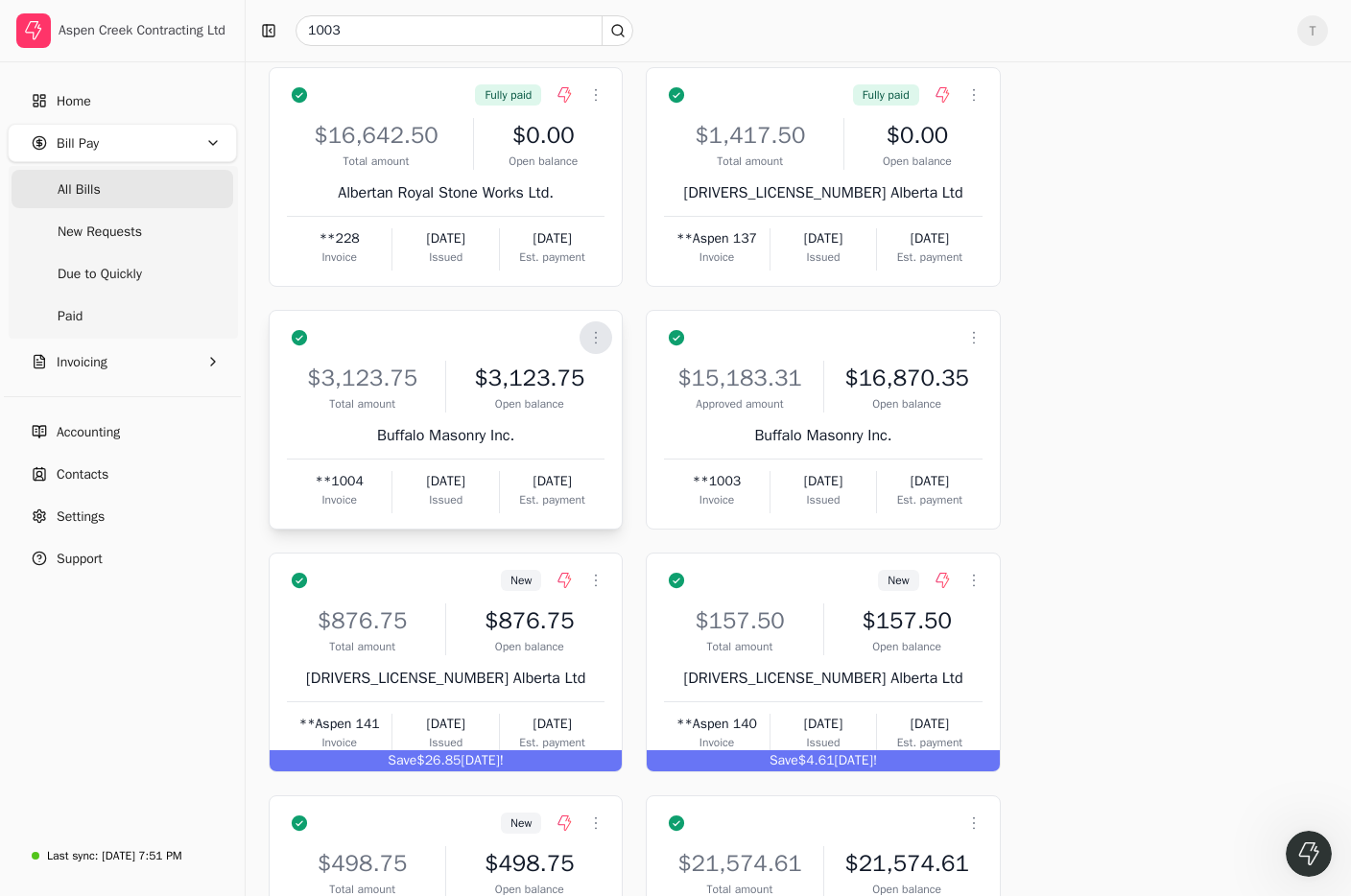 click 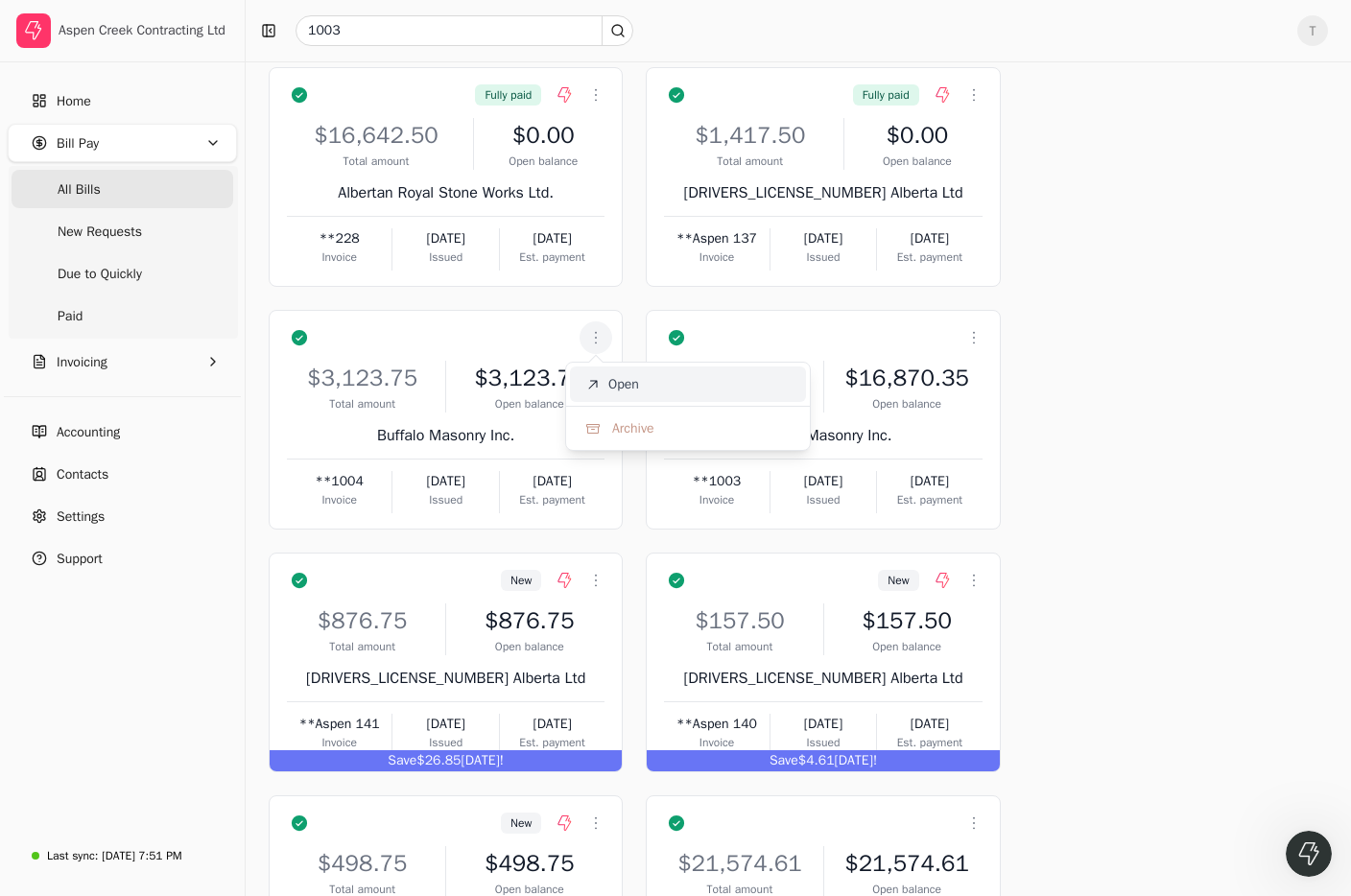 click on "Open" at bounding box center [624, 384] 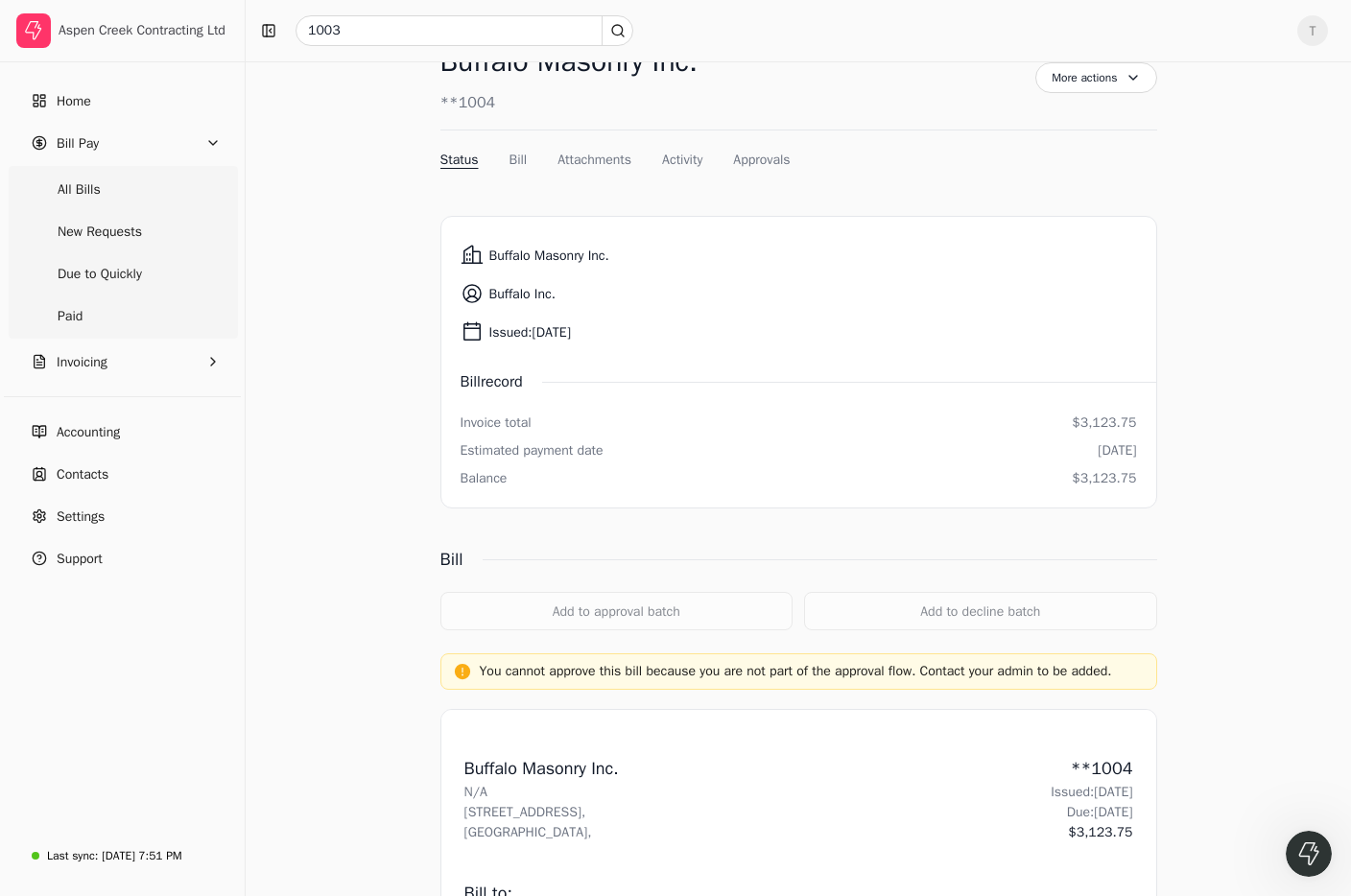 scroll, scrollTop: 0, scrollLeft: 0, axis: both 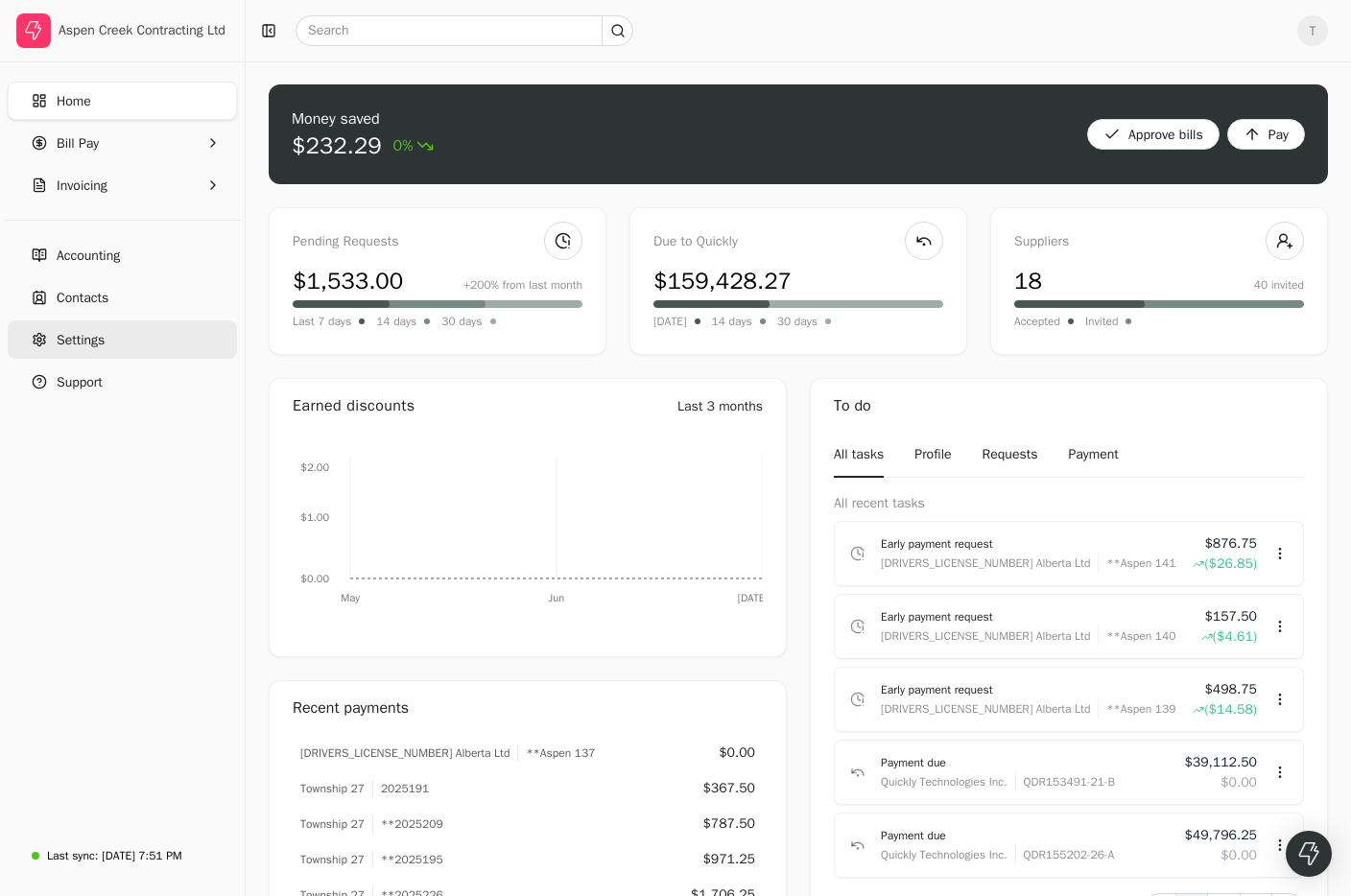 click on "Settings" at bounding box center (122, 340) 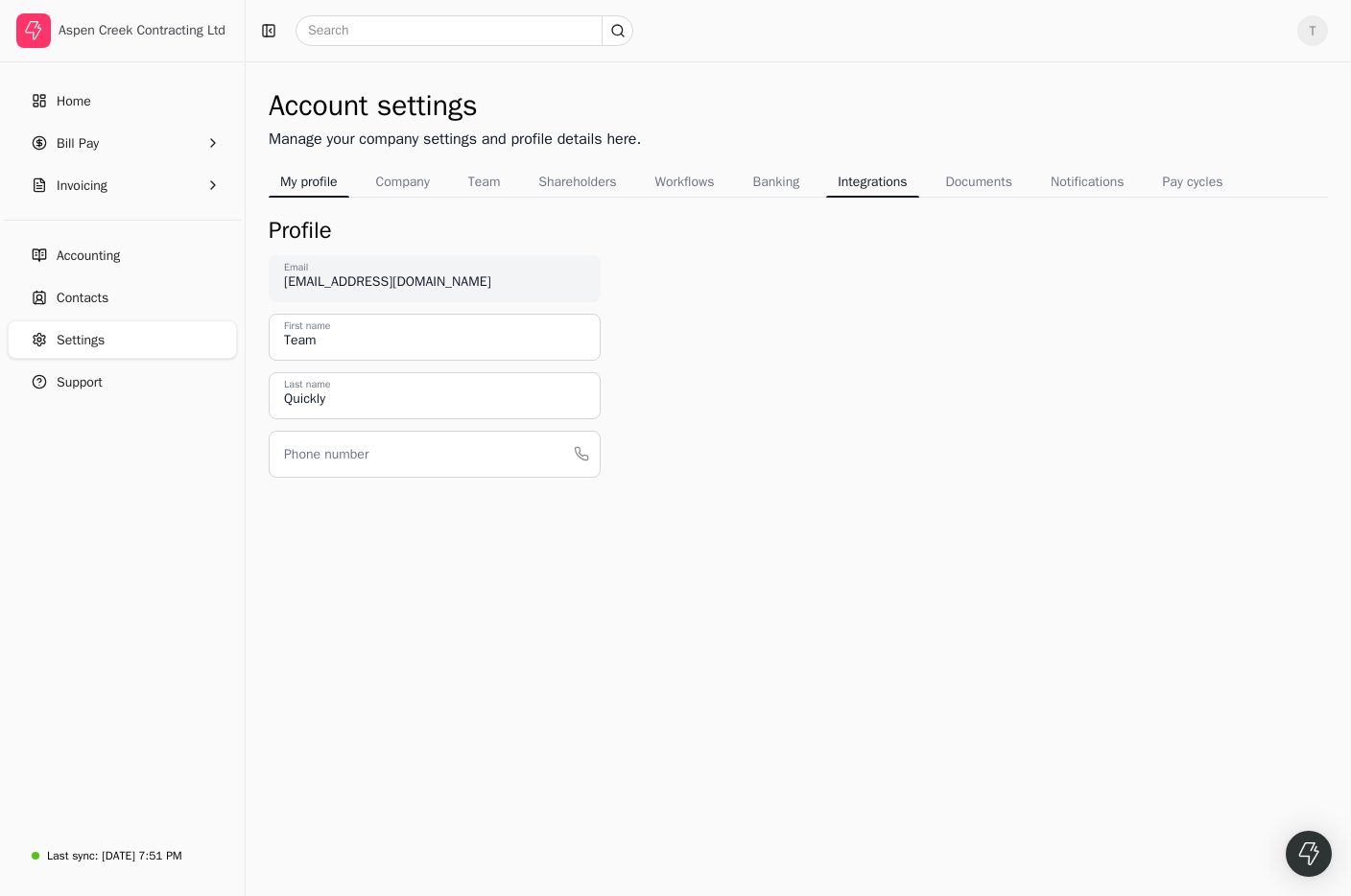 click on "Integrations" at bounding box center [872, 181] 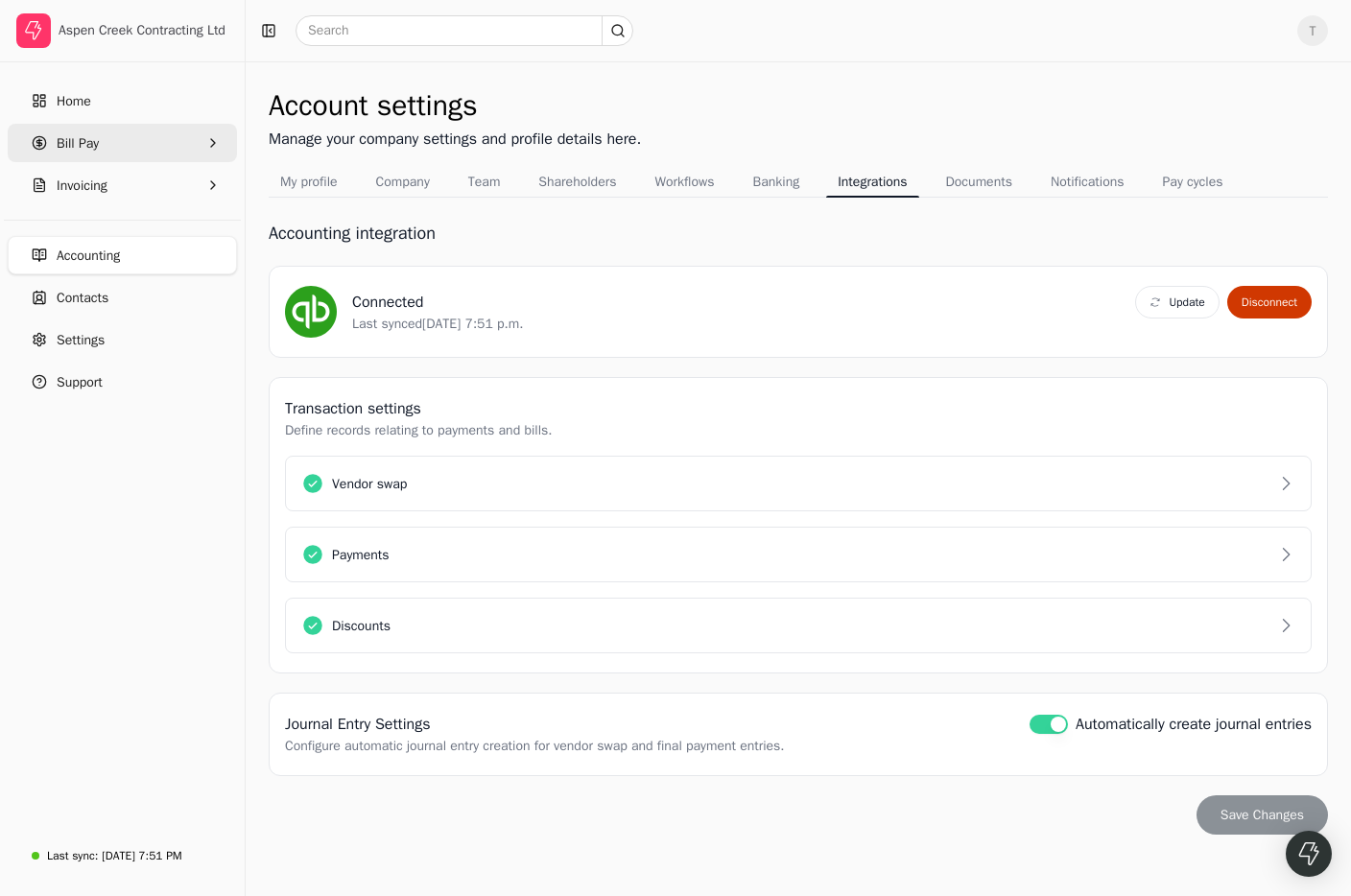 drag, startPoint x: 94, startPoint y: 140, endPoint x: 116, endPoint y: 145, distance: 22.561028 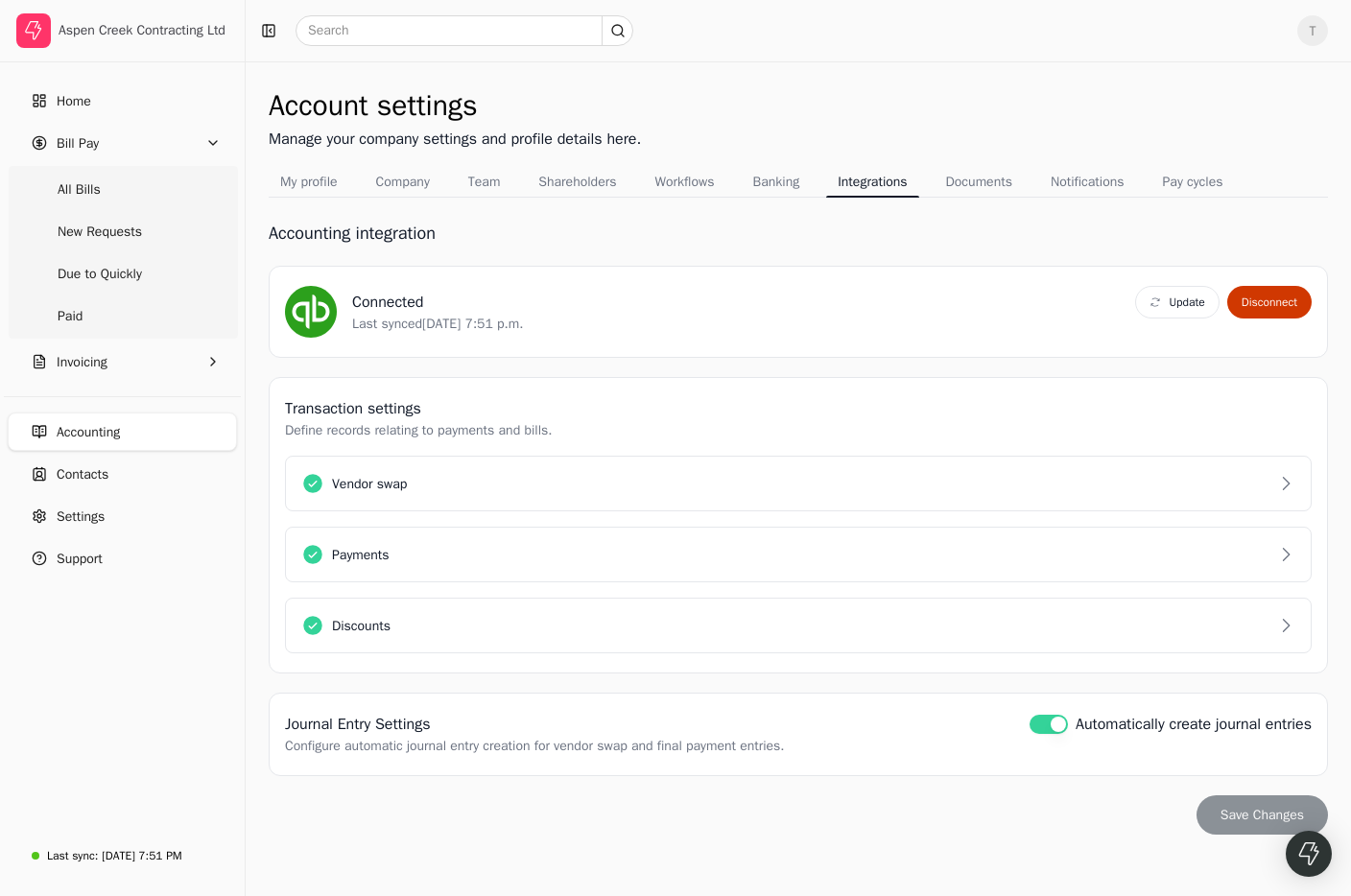 drag, startPoint x: 76, startPoint y: 171, endPoint x: 472, endPoint y: 305, distance: 418.0574 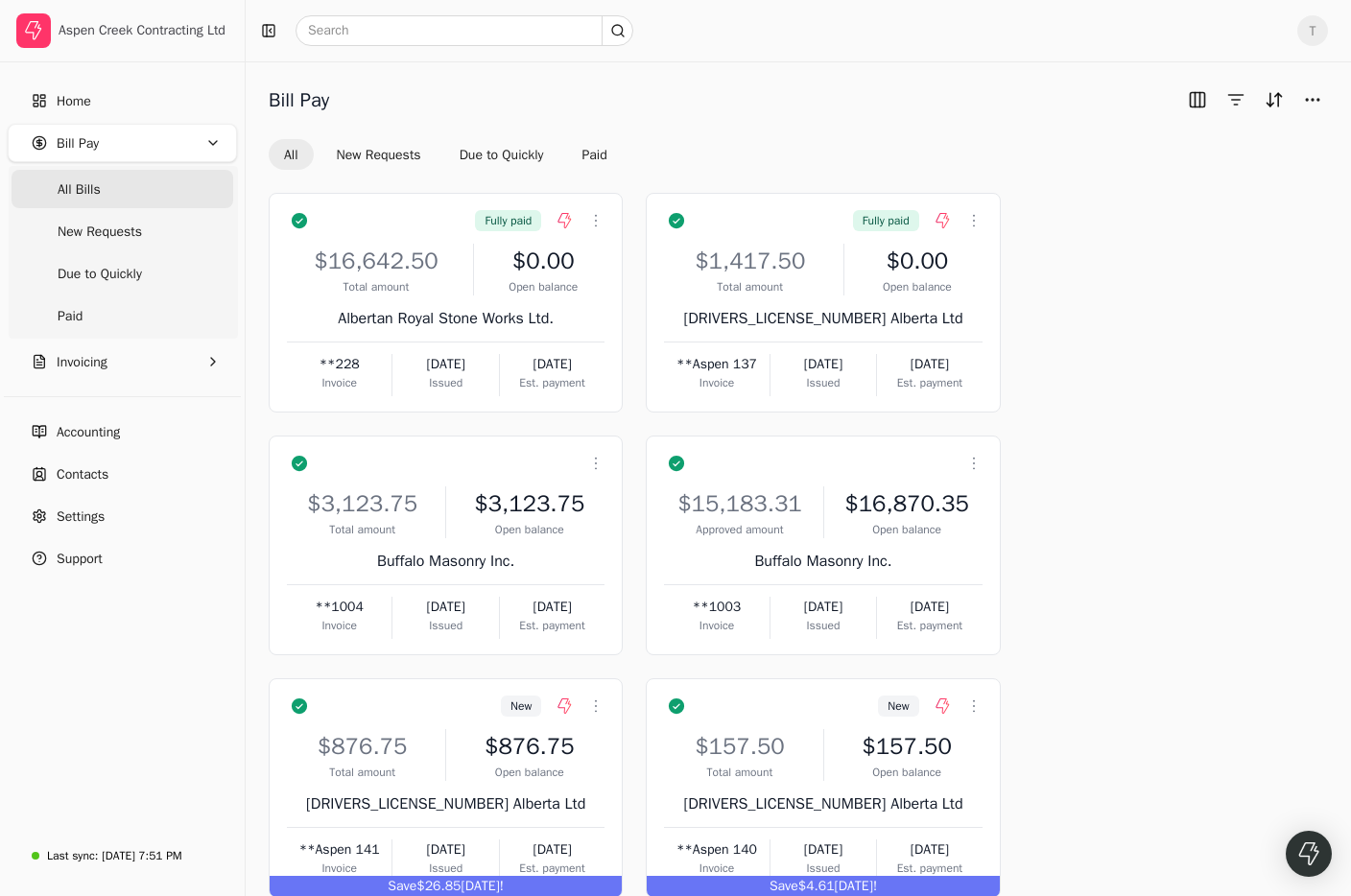 scroll, scrollTop: 45, scrollLeft: 0, axis: vertical 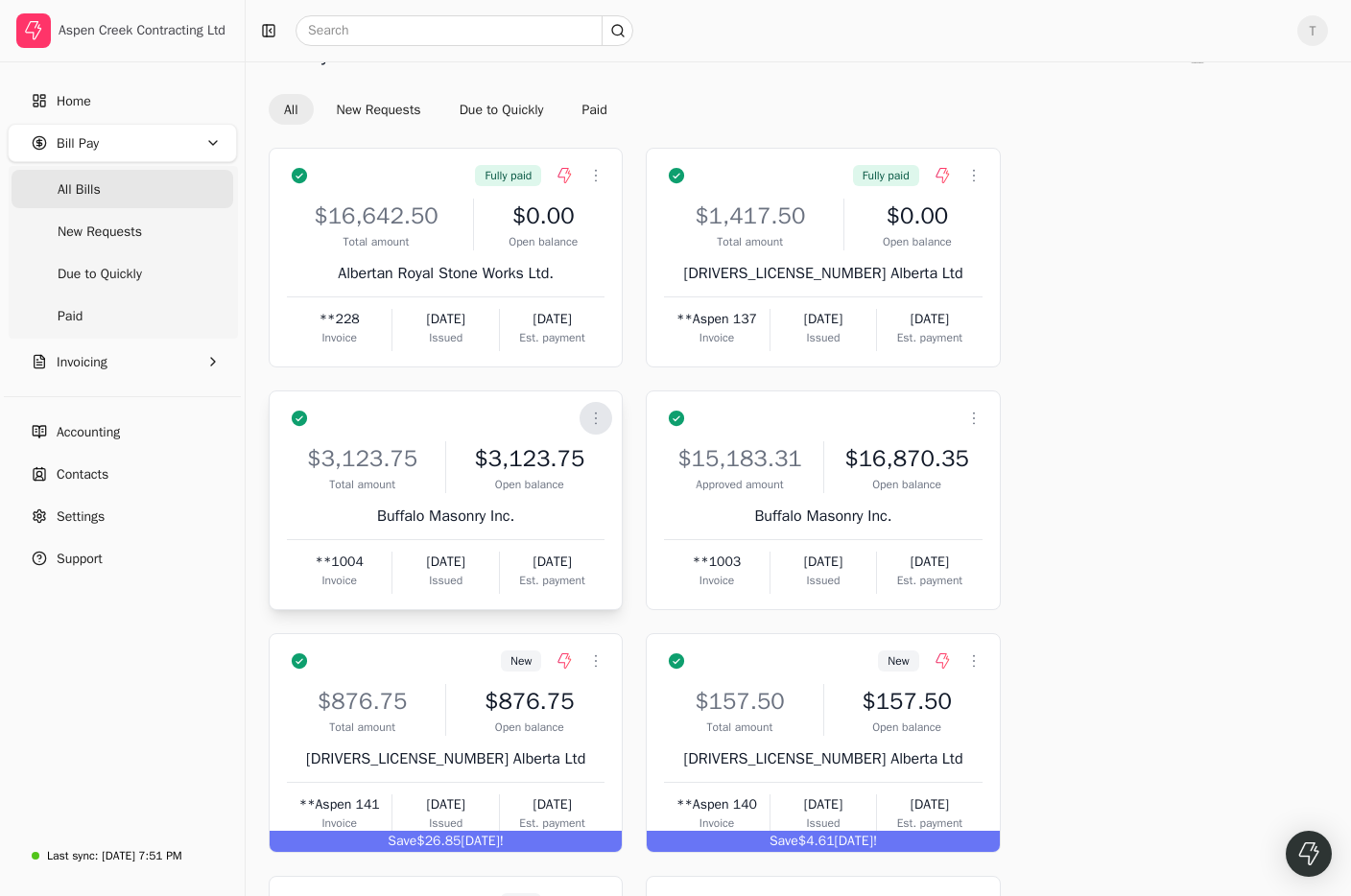click 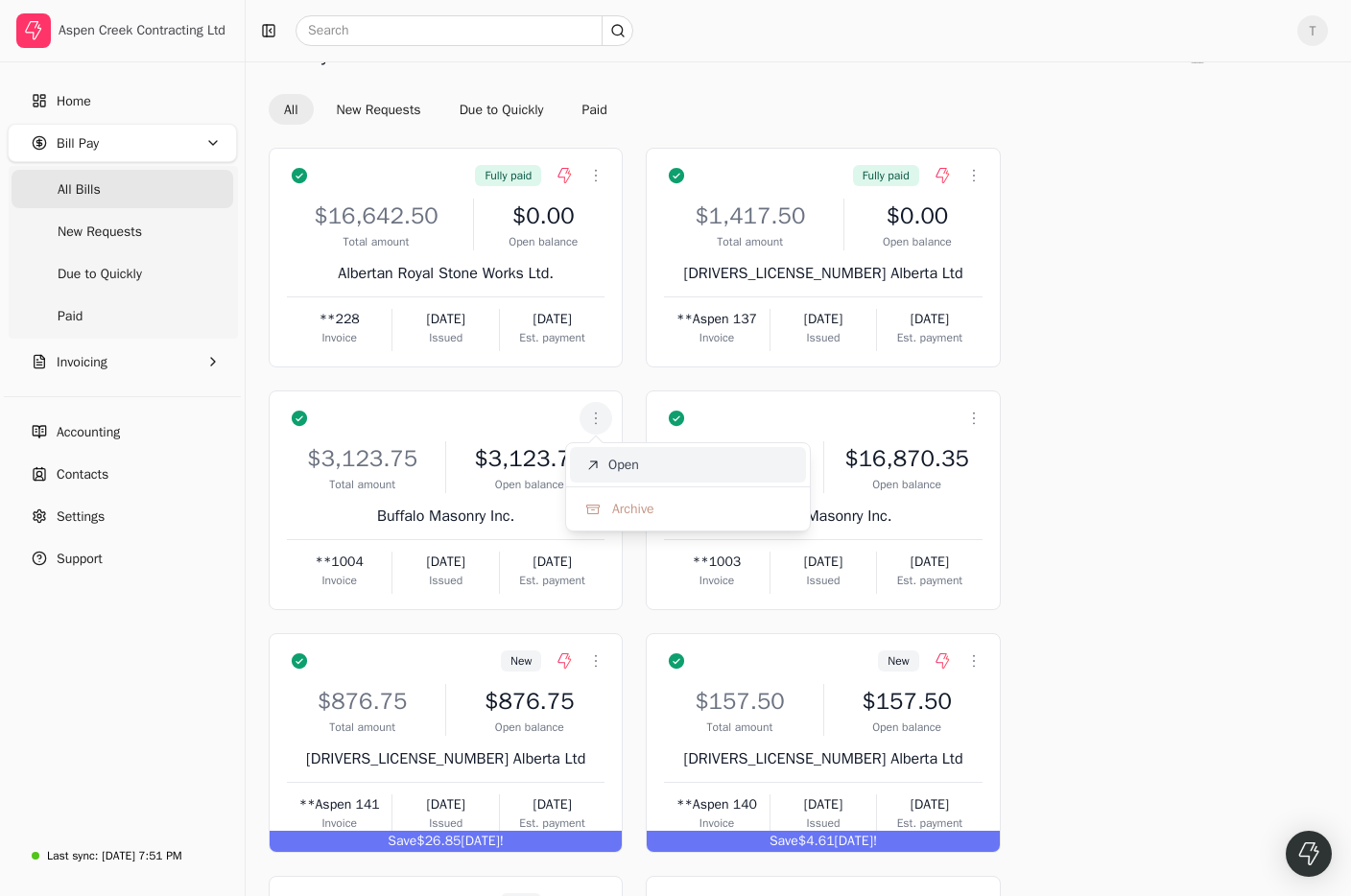 click on "Open" at bounding box center (688, 464) 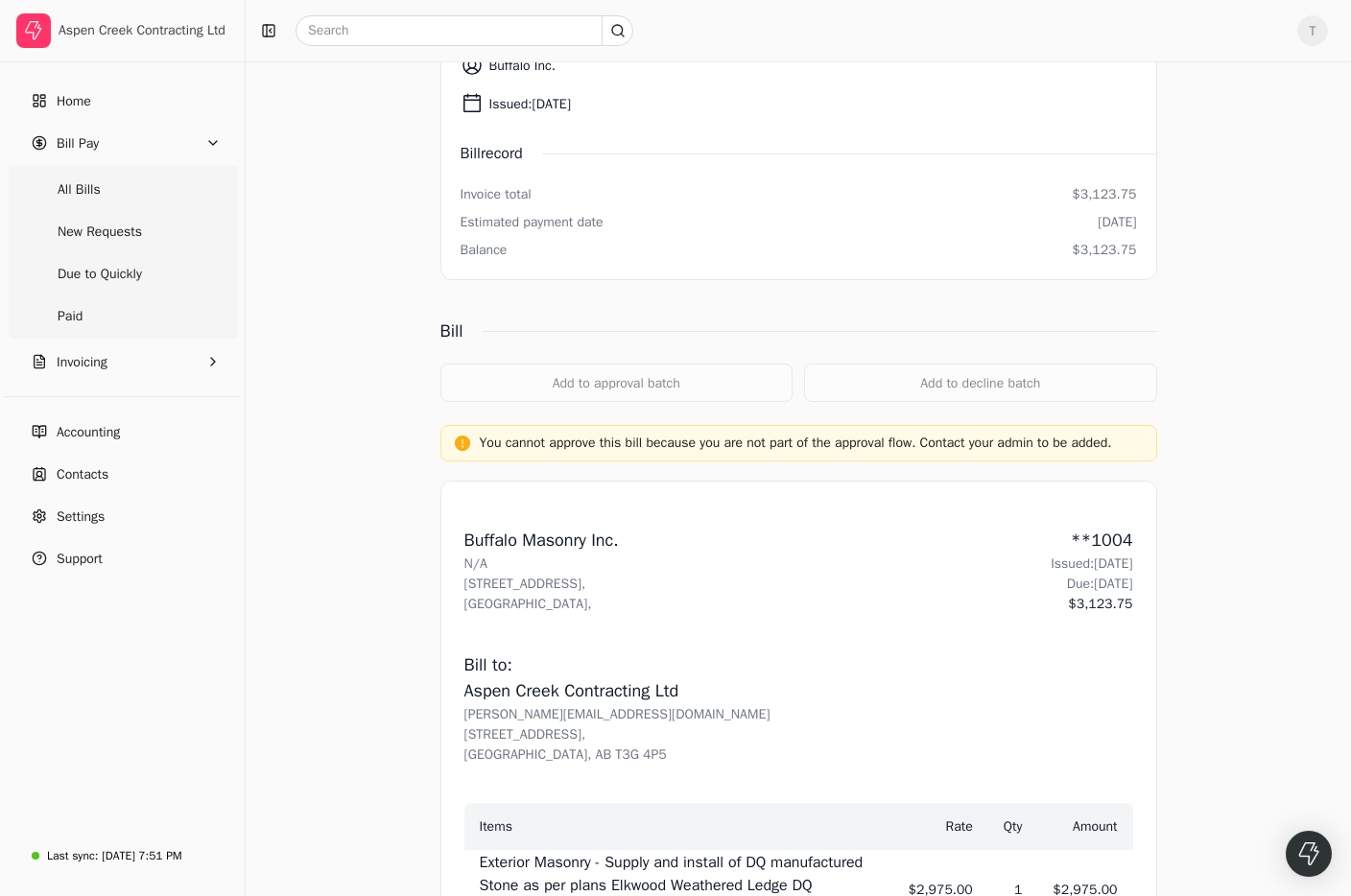 scroll, scrollTop: 5, scrollLeft: 0, axis: vertical 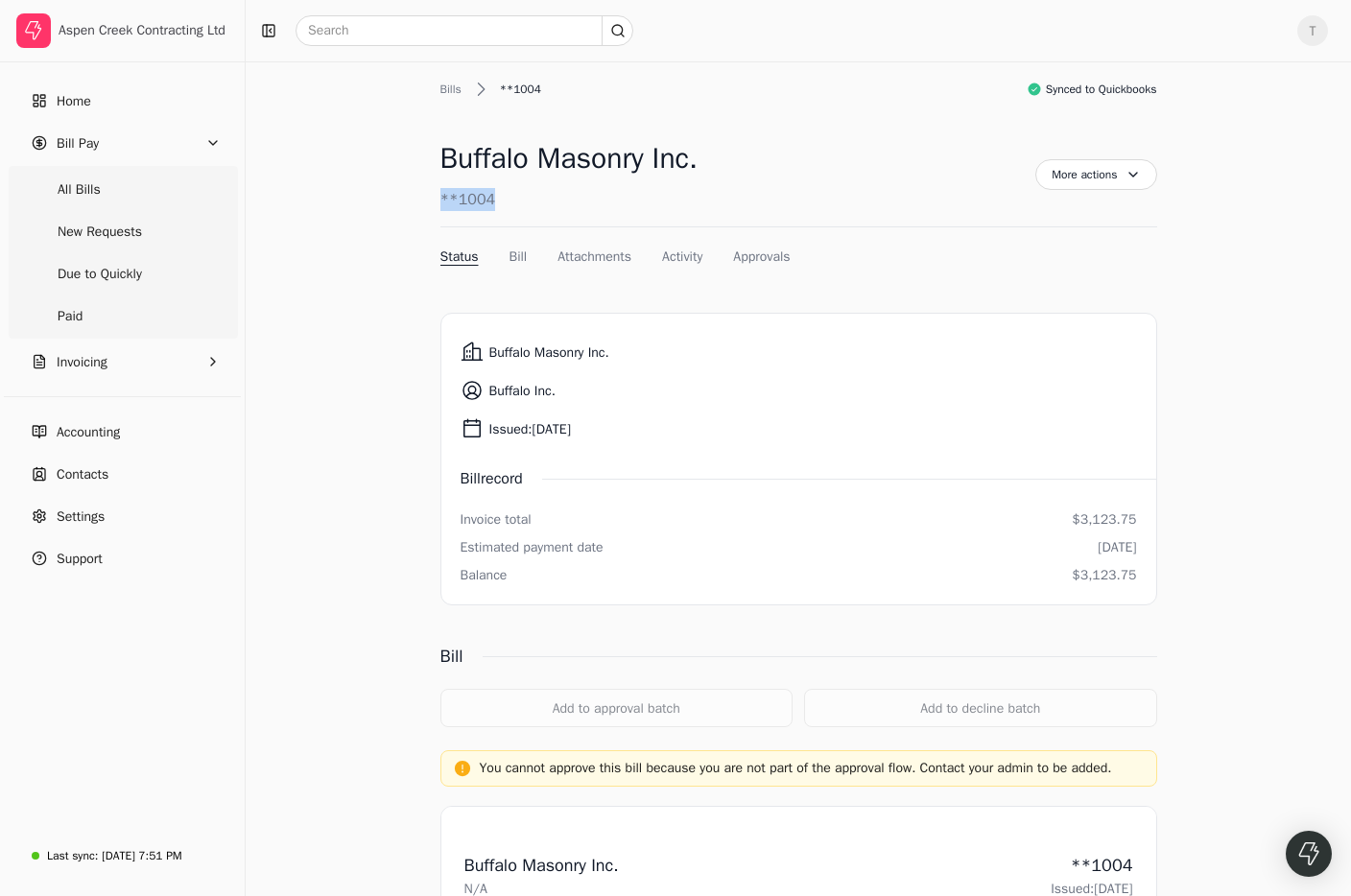 drag, startPoint x: 551, startPoint y: 198, endPoint x: 386, endPoint y: 201, distance: 165.02727 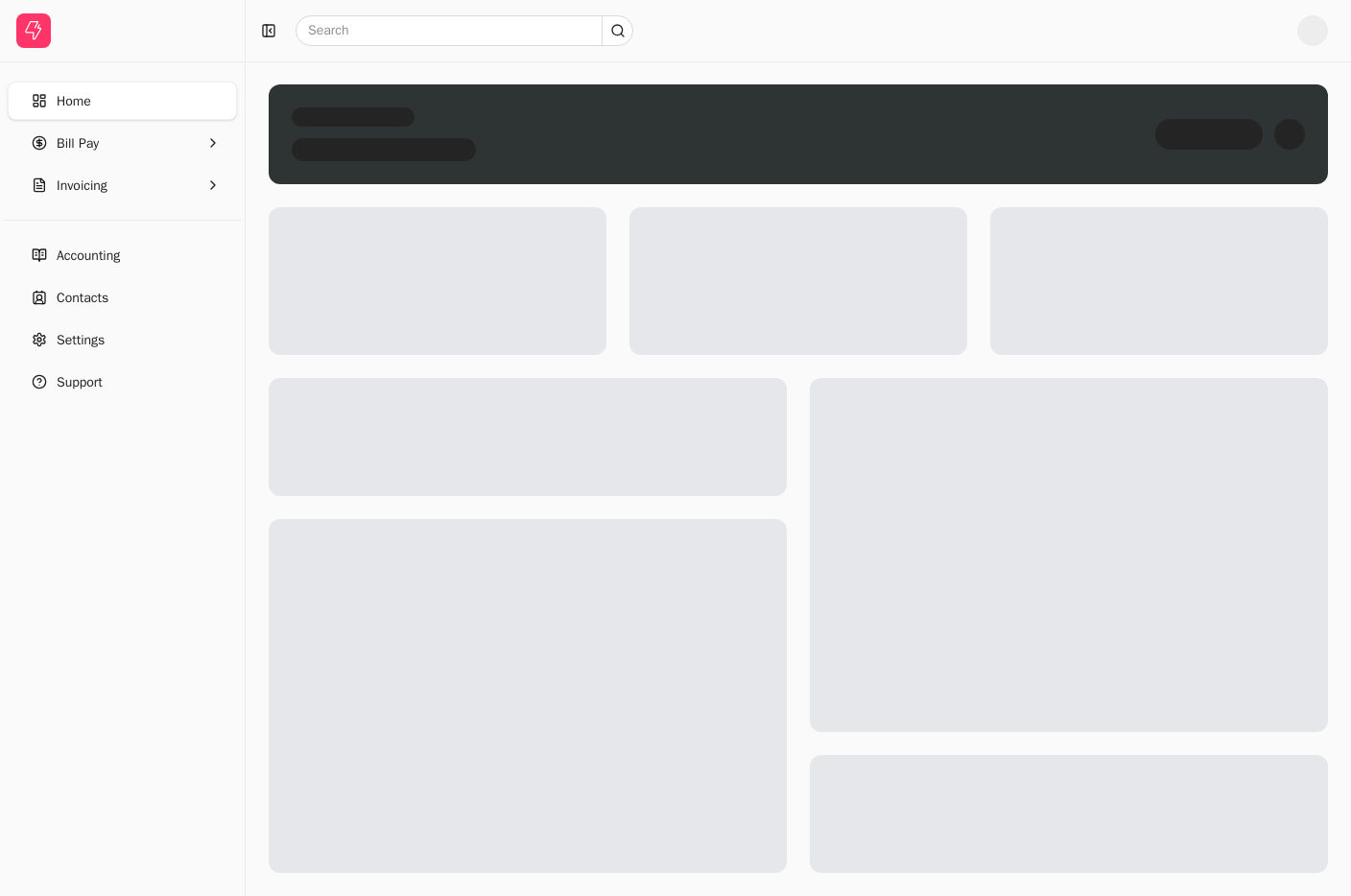 scroll, scrollTop: 0, scrollLeft: 0, axis: both 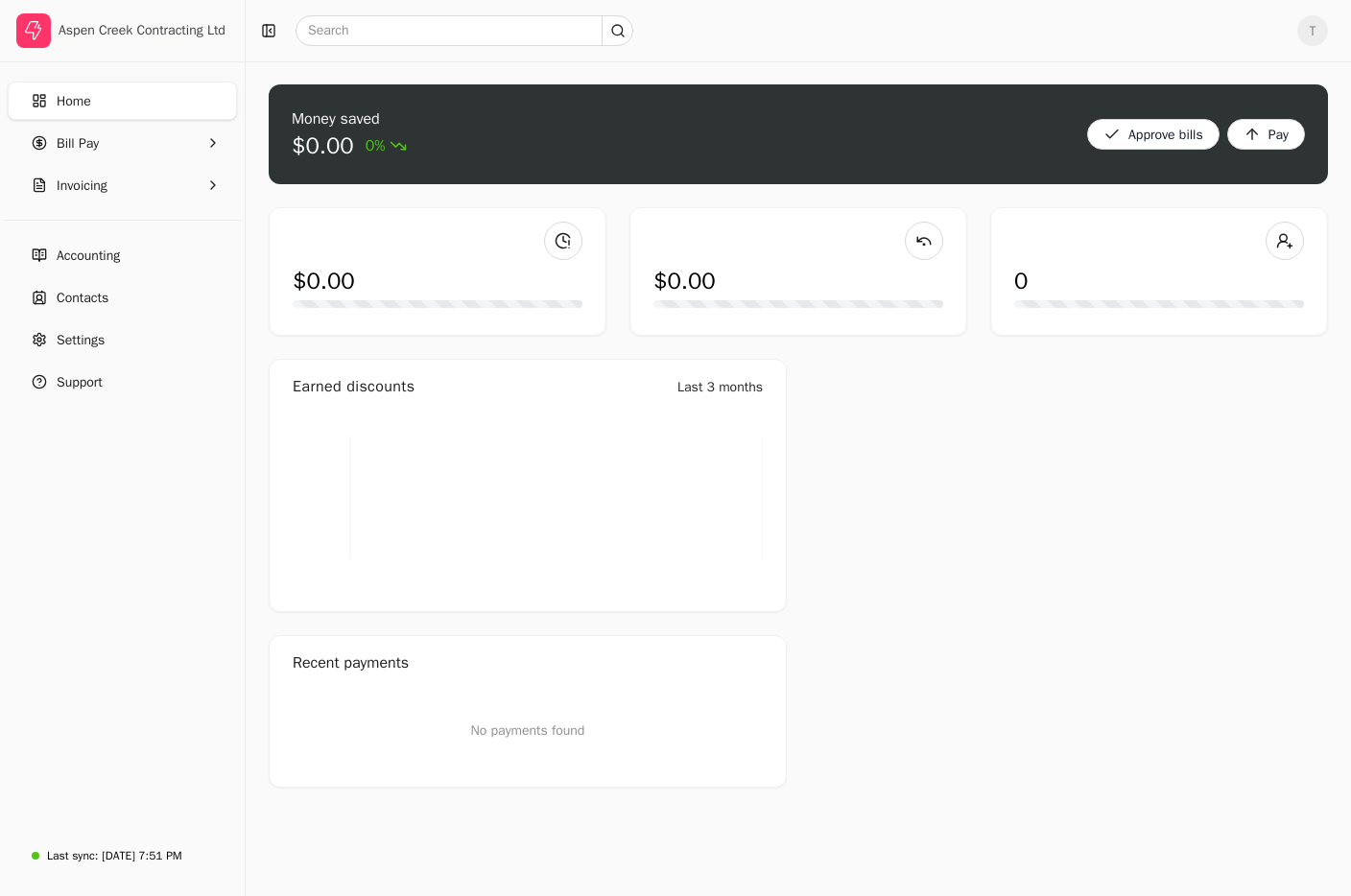 click on "Home" at bounding box center [122, 101] 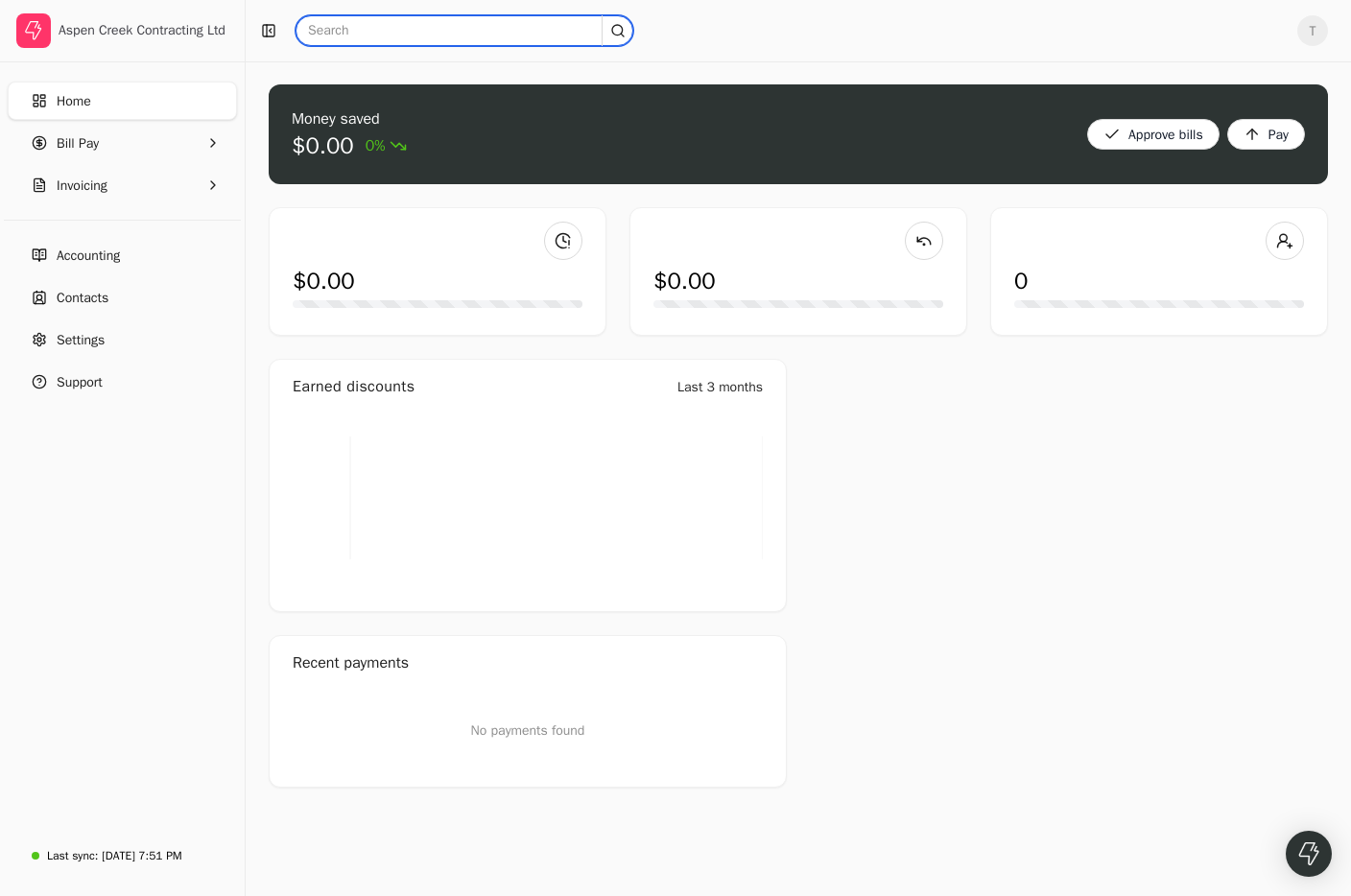 click at bounding box center (464, 31) 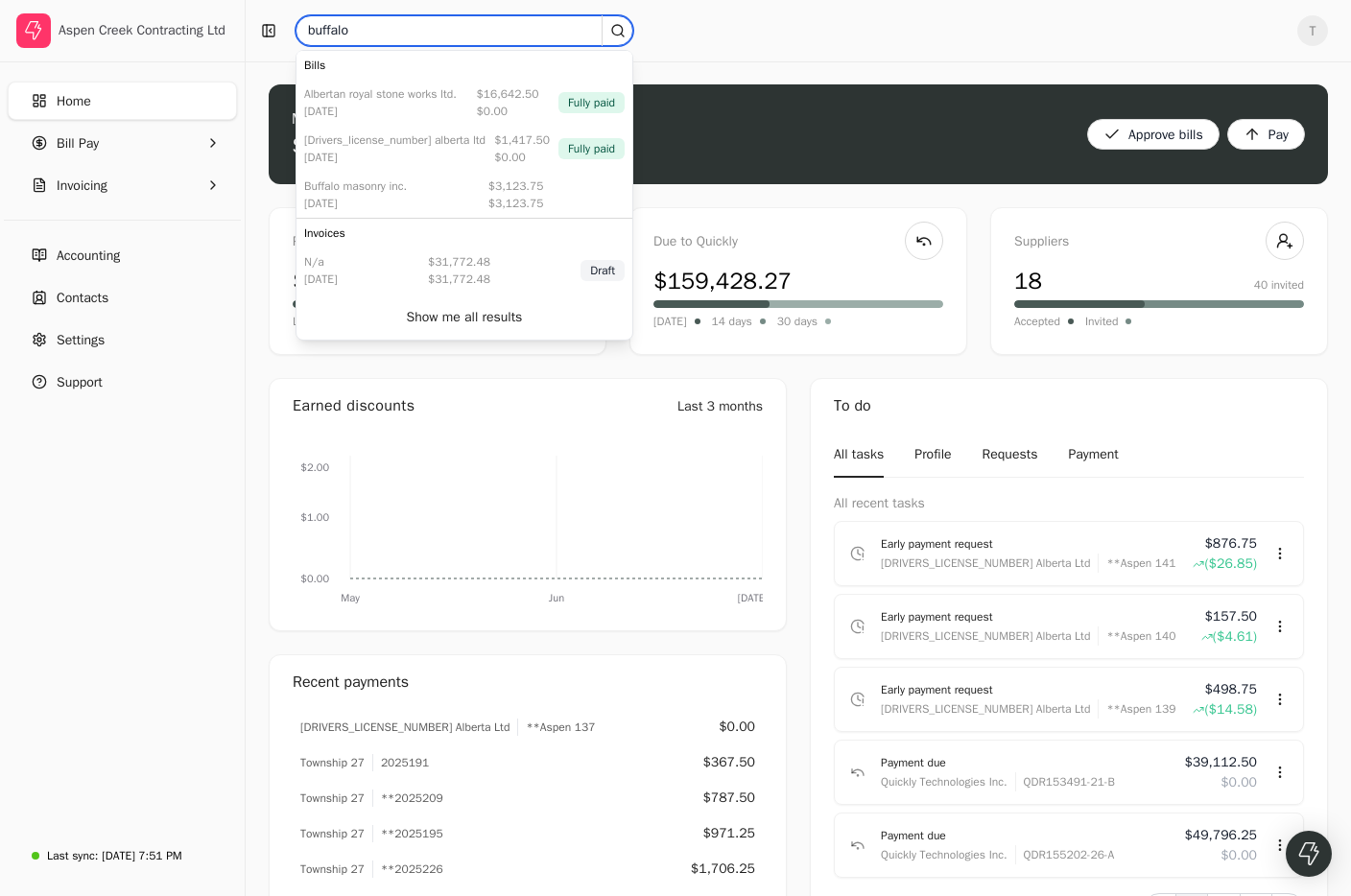 type on "buffalo" 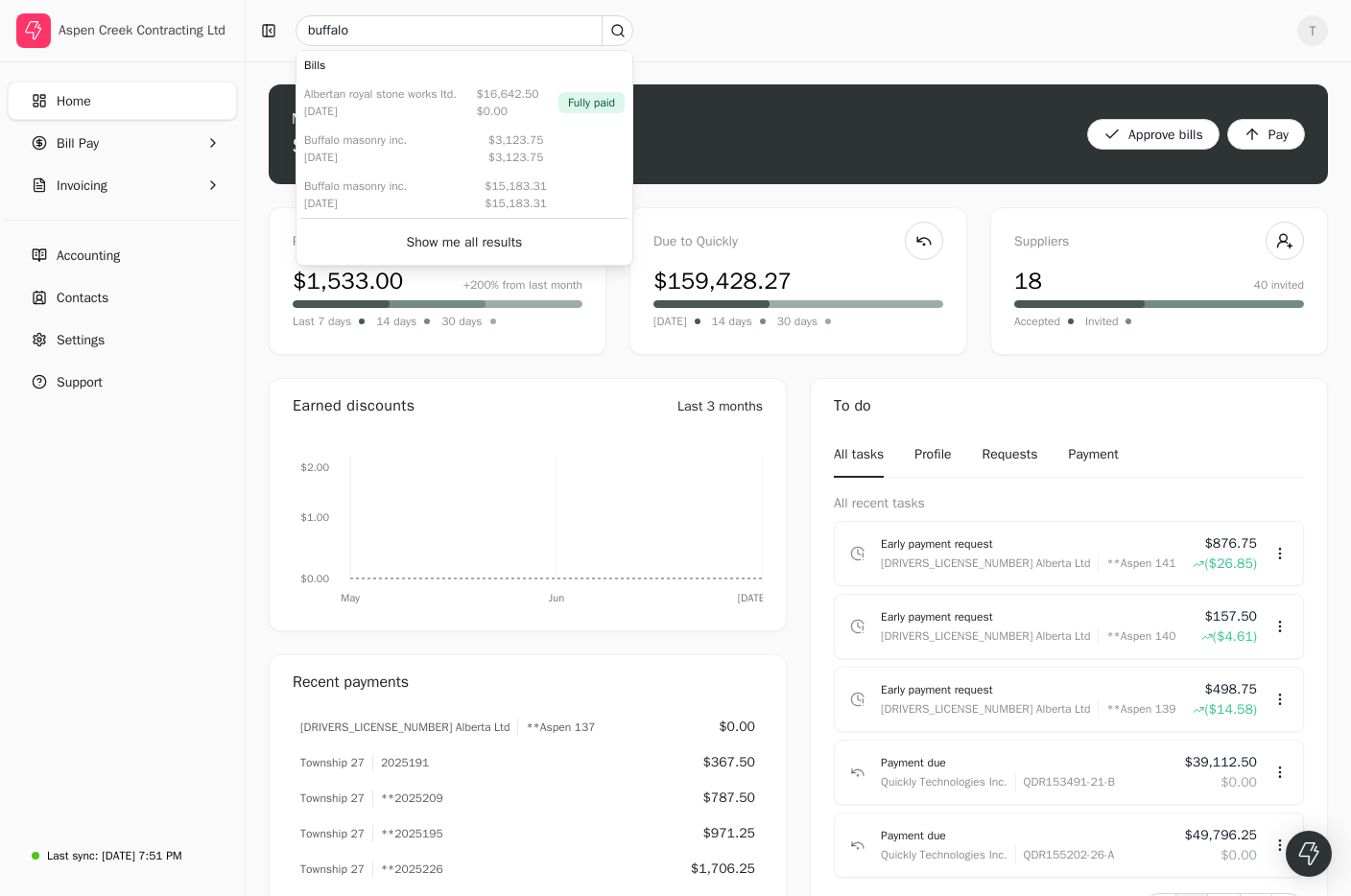 drag, startPoint x: 492, startPoint y: 247, endPoint x: 535, endPoint y: 258, distance: 44.384682 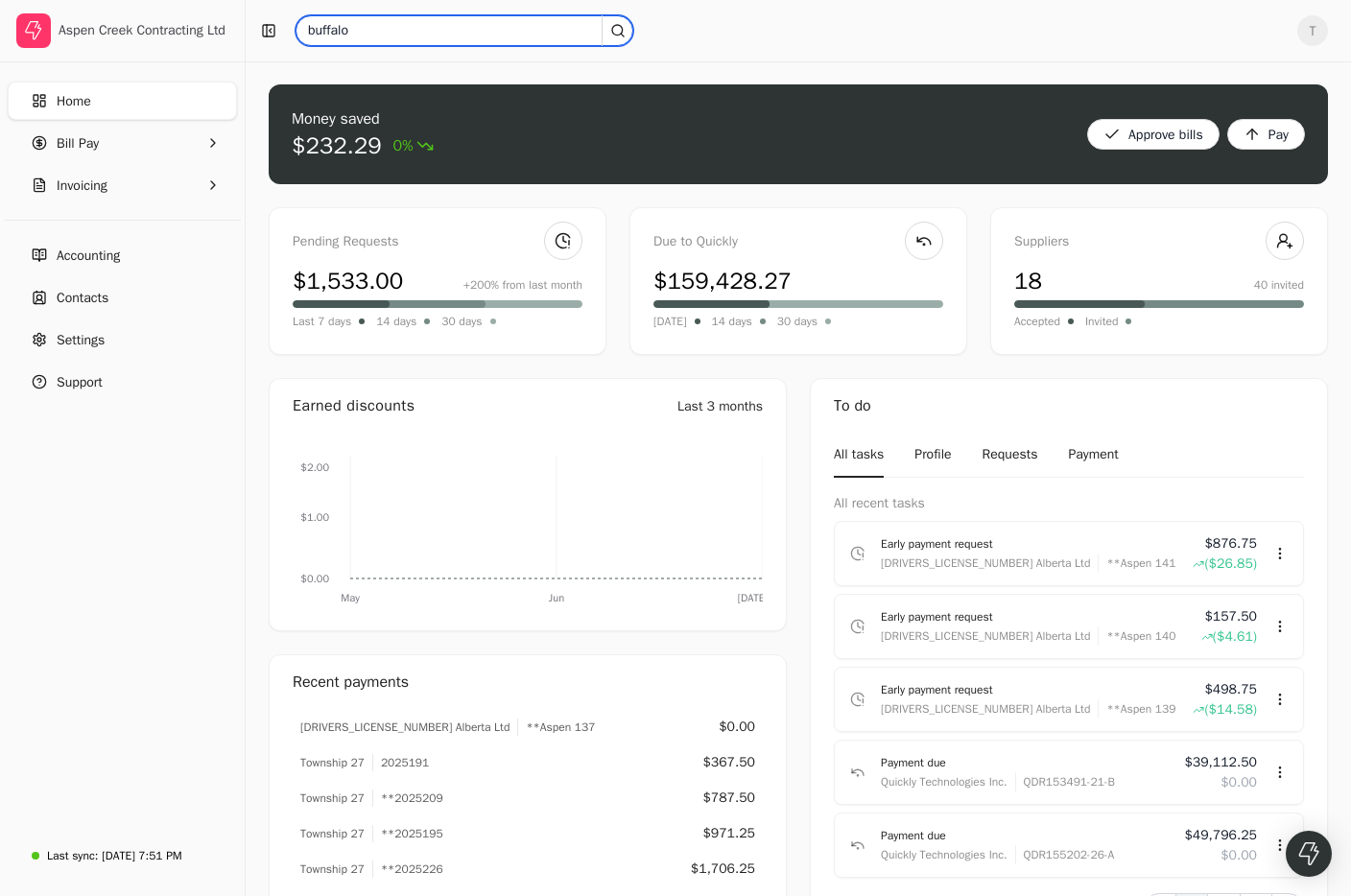 click on "buffalo" at bounding box center (464, 31) 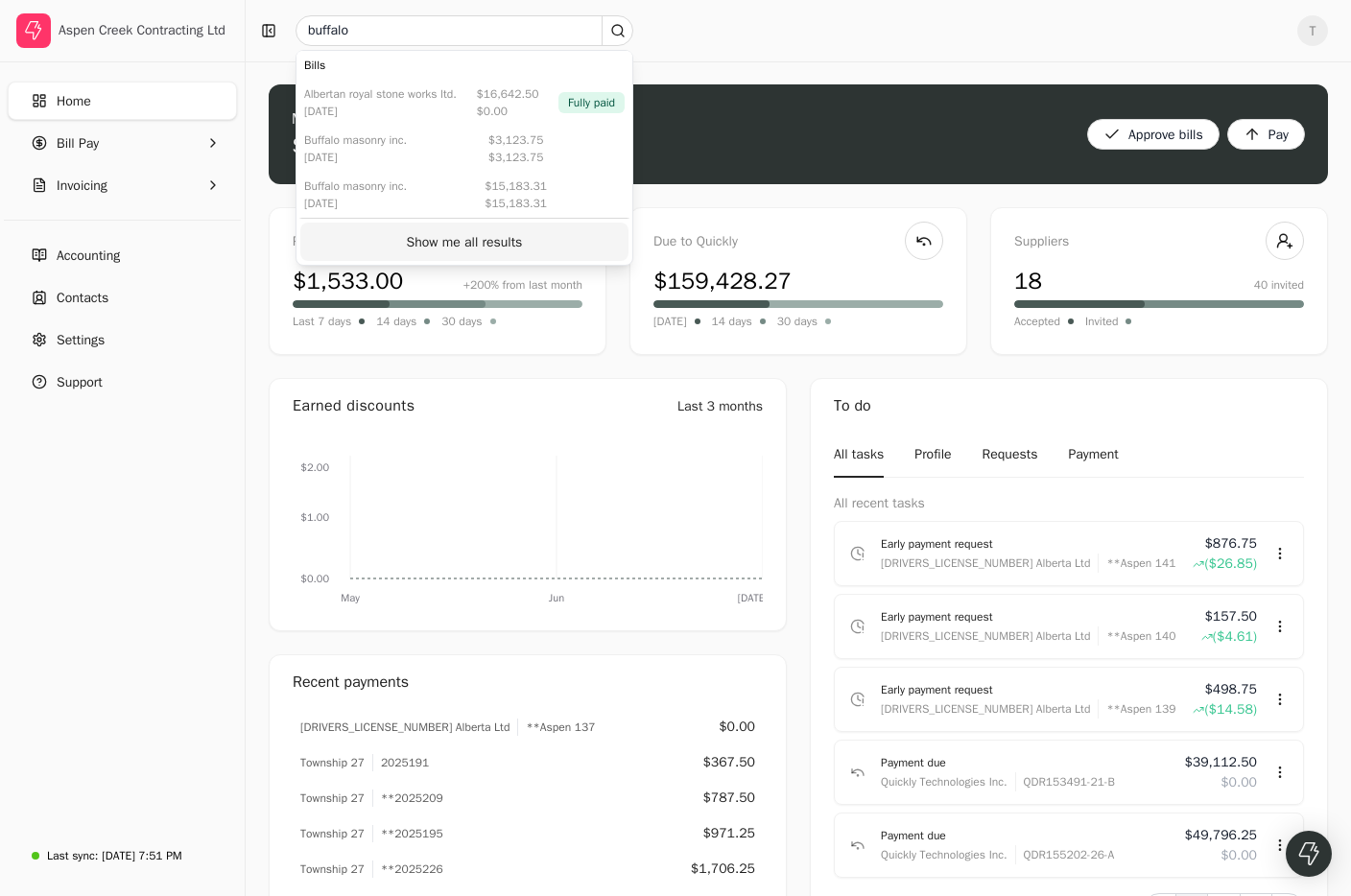 click on "Show me all results" at bounding box center [464, 242] 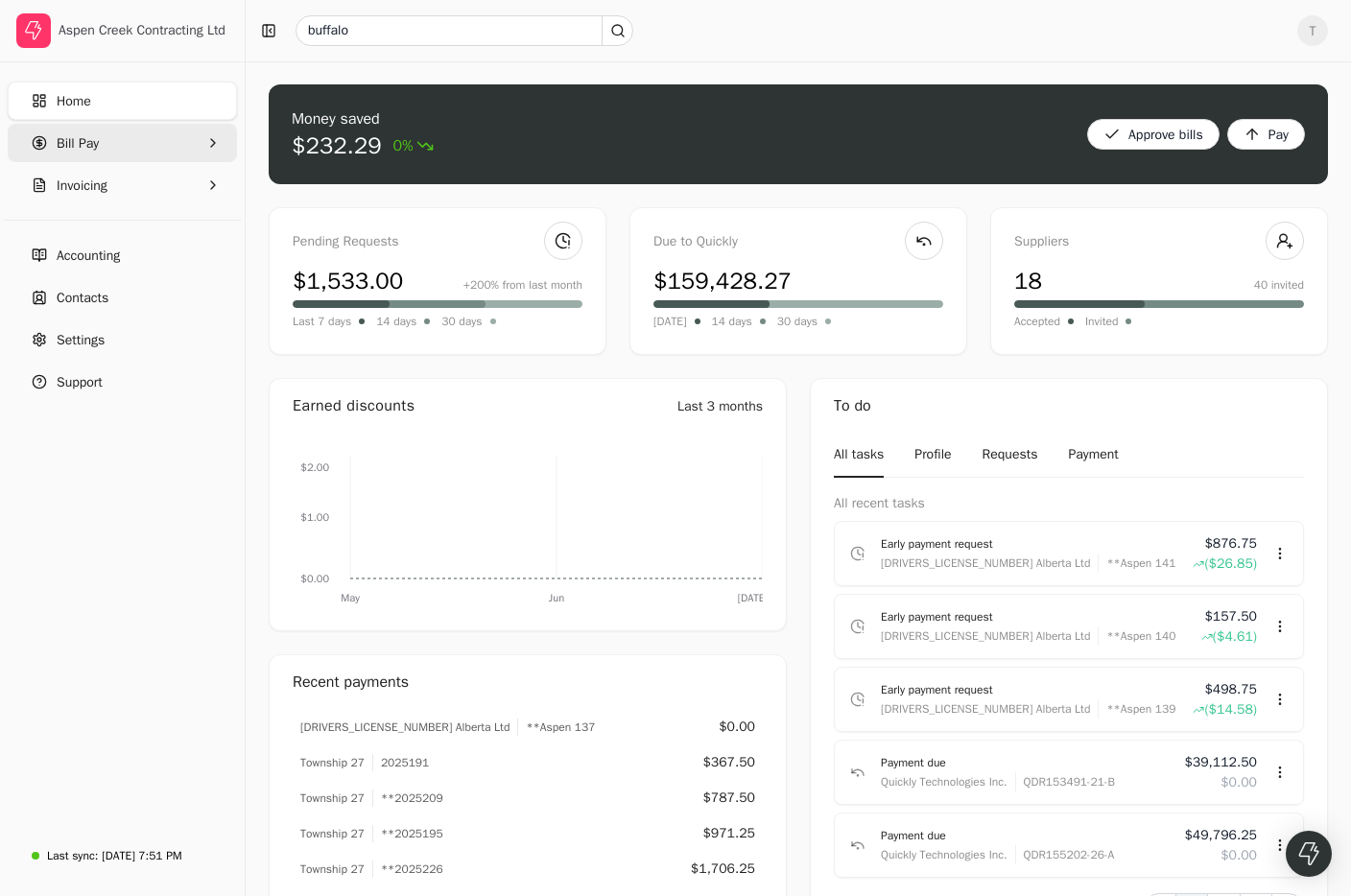 click on "Bill Pay" at bounding box center [122, 143] 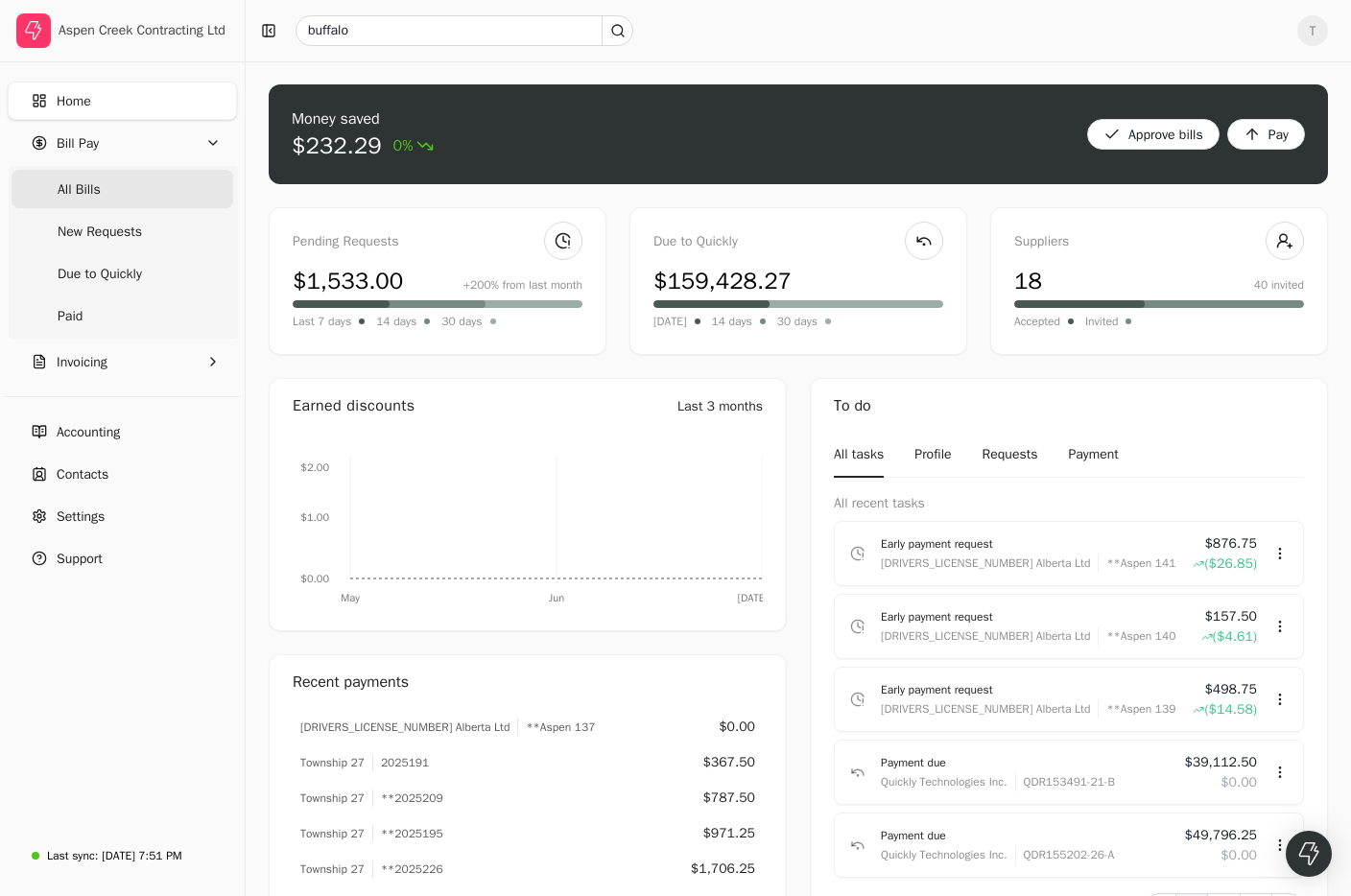 click on "All Bills" at bounding box center (122, 189) 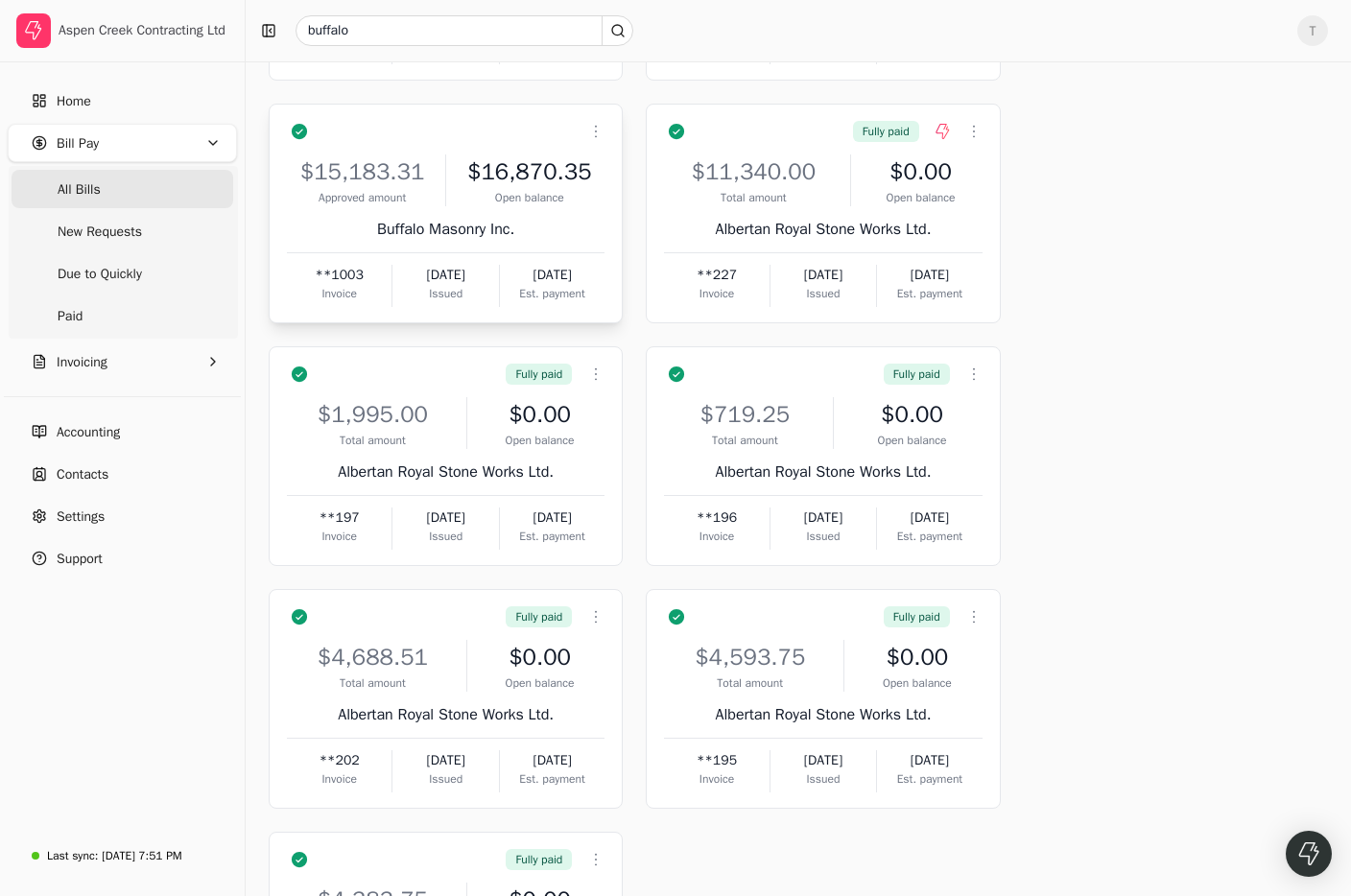 scroll, scrollTop: 0, scrollLeft: 0, axis: both 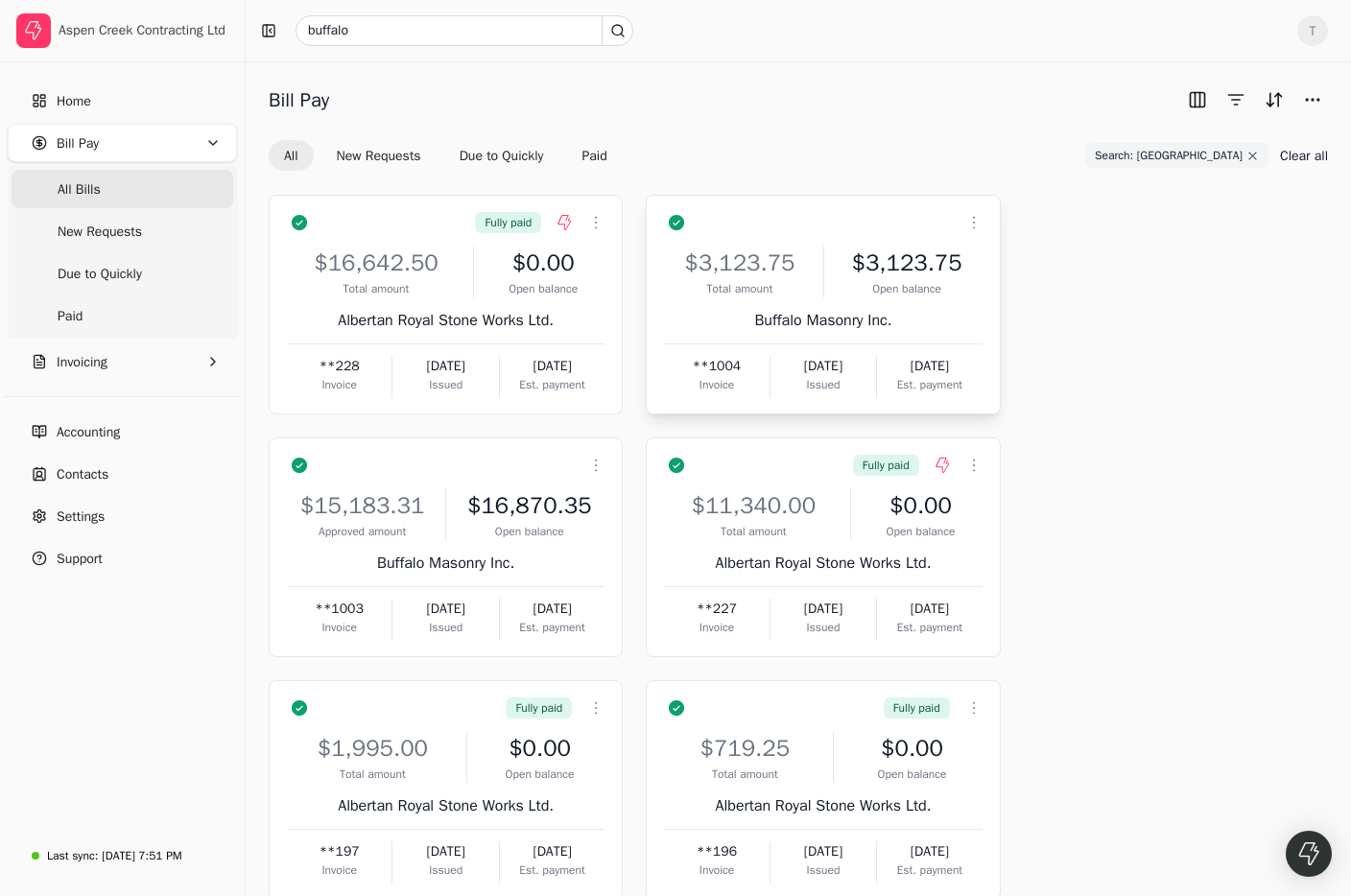 drag, startPoint x: 973, startPoint y: 223, endPoint x: 989, endPoint y: 244, distance: 26.400758 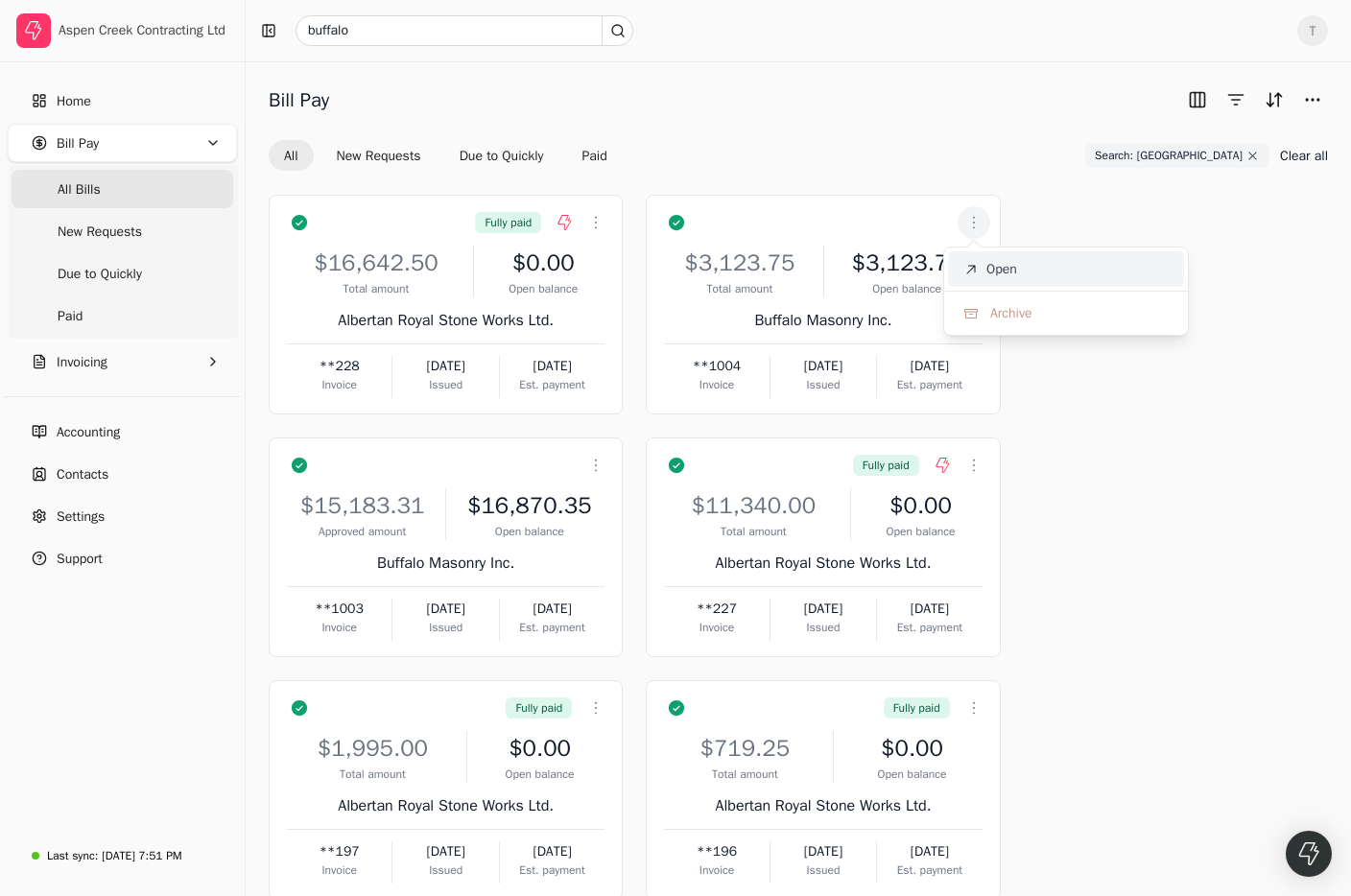 click on "Open" at bounding box center [1066, 269] 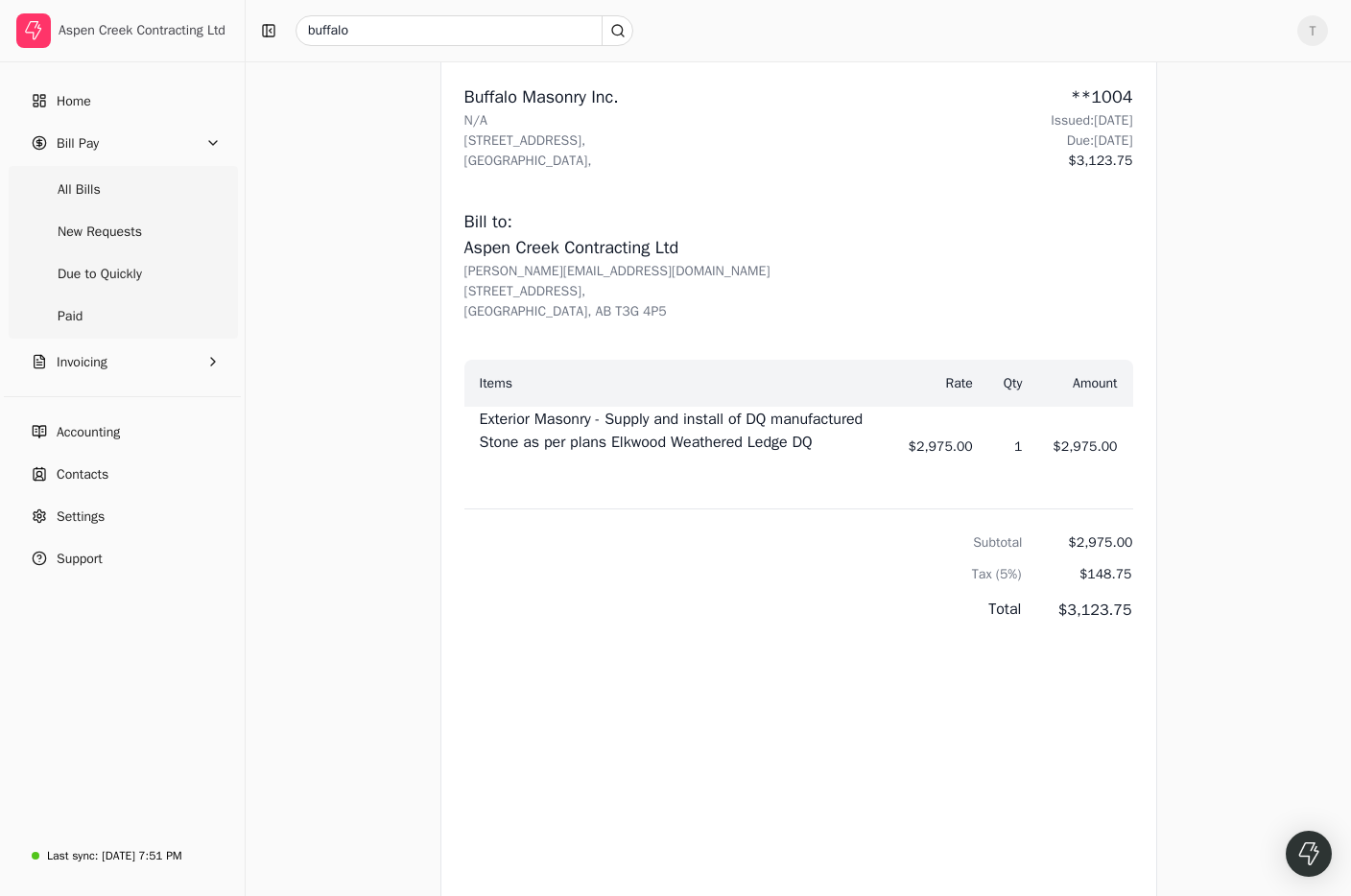 scroll, scrollTop: 784, scrollLeft: 0, axis: vertical 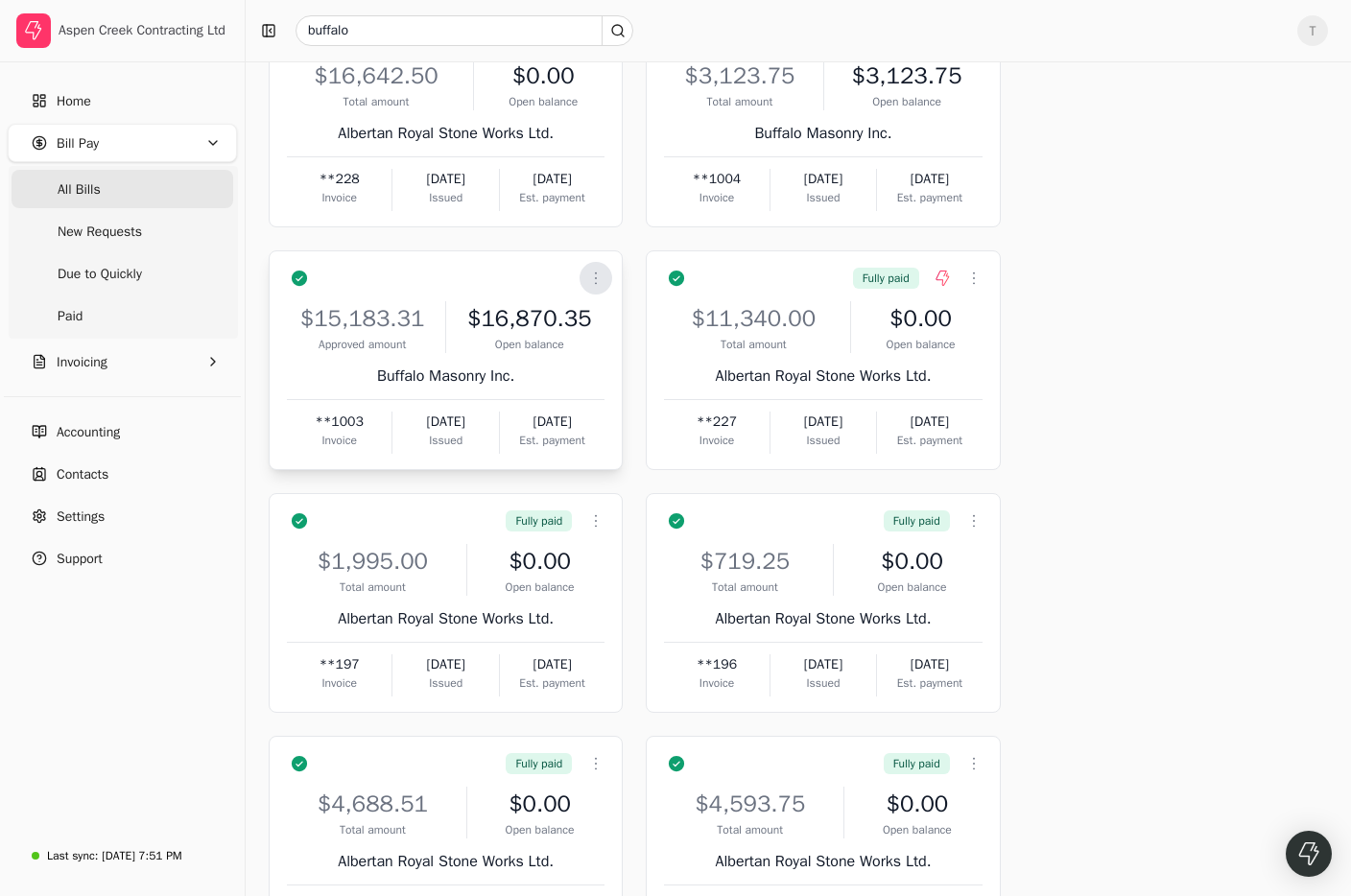 click 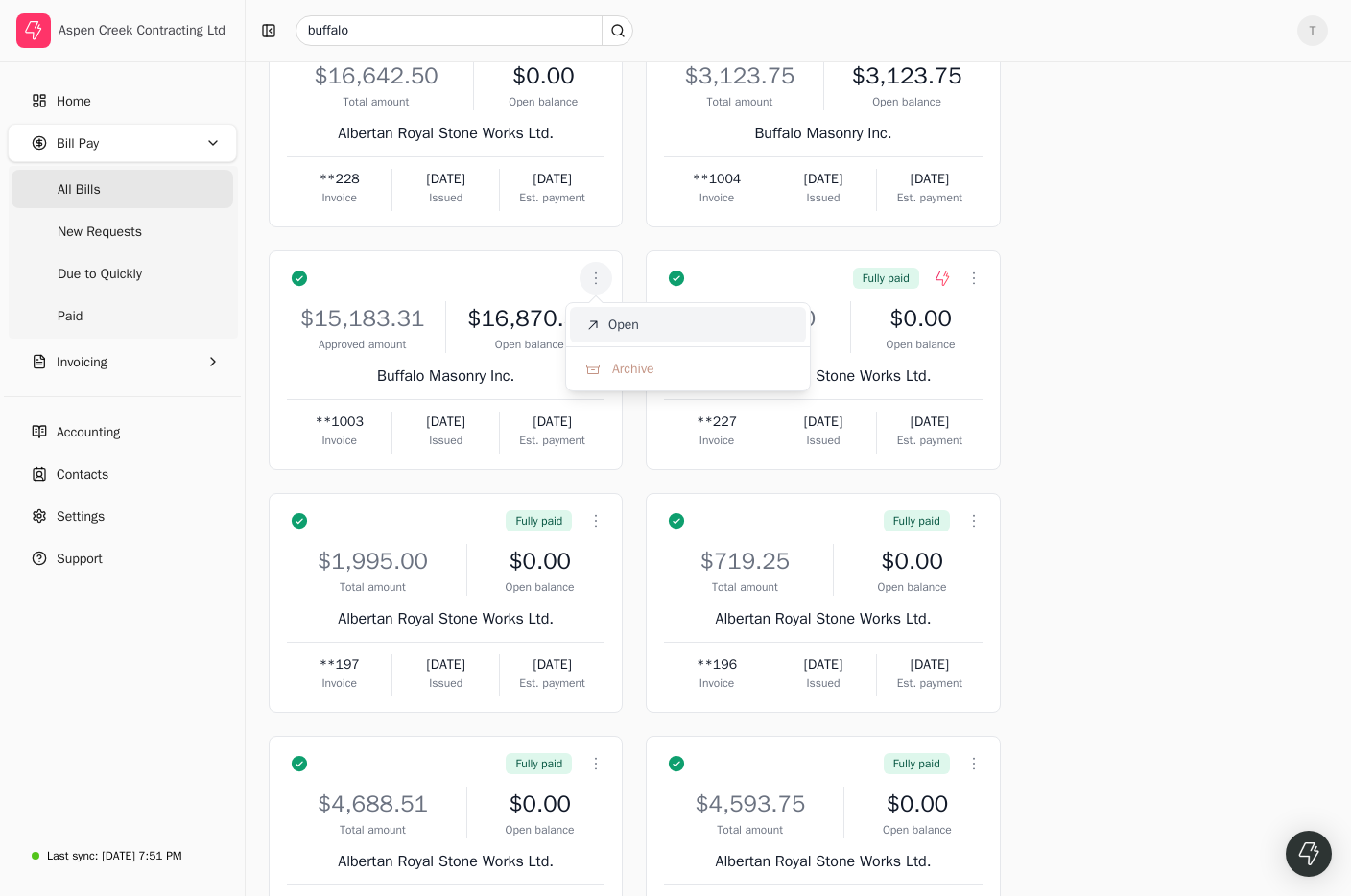 click on "Open" at bounding box center (688, 324) 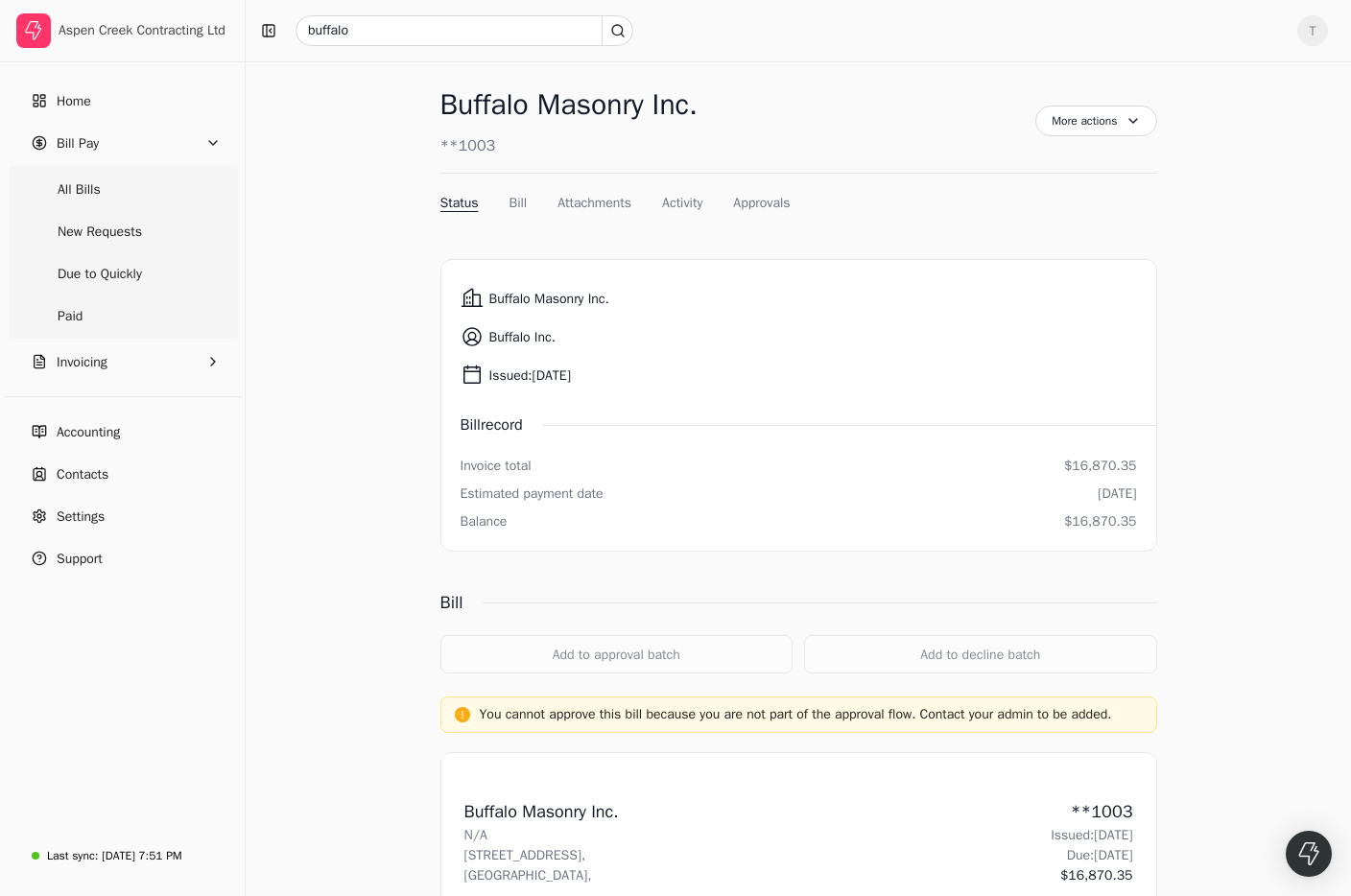 scroll, scrollTop: 83, scrollLeft: 0, axis: vertical 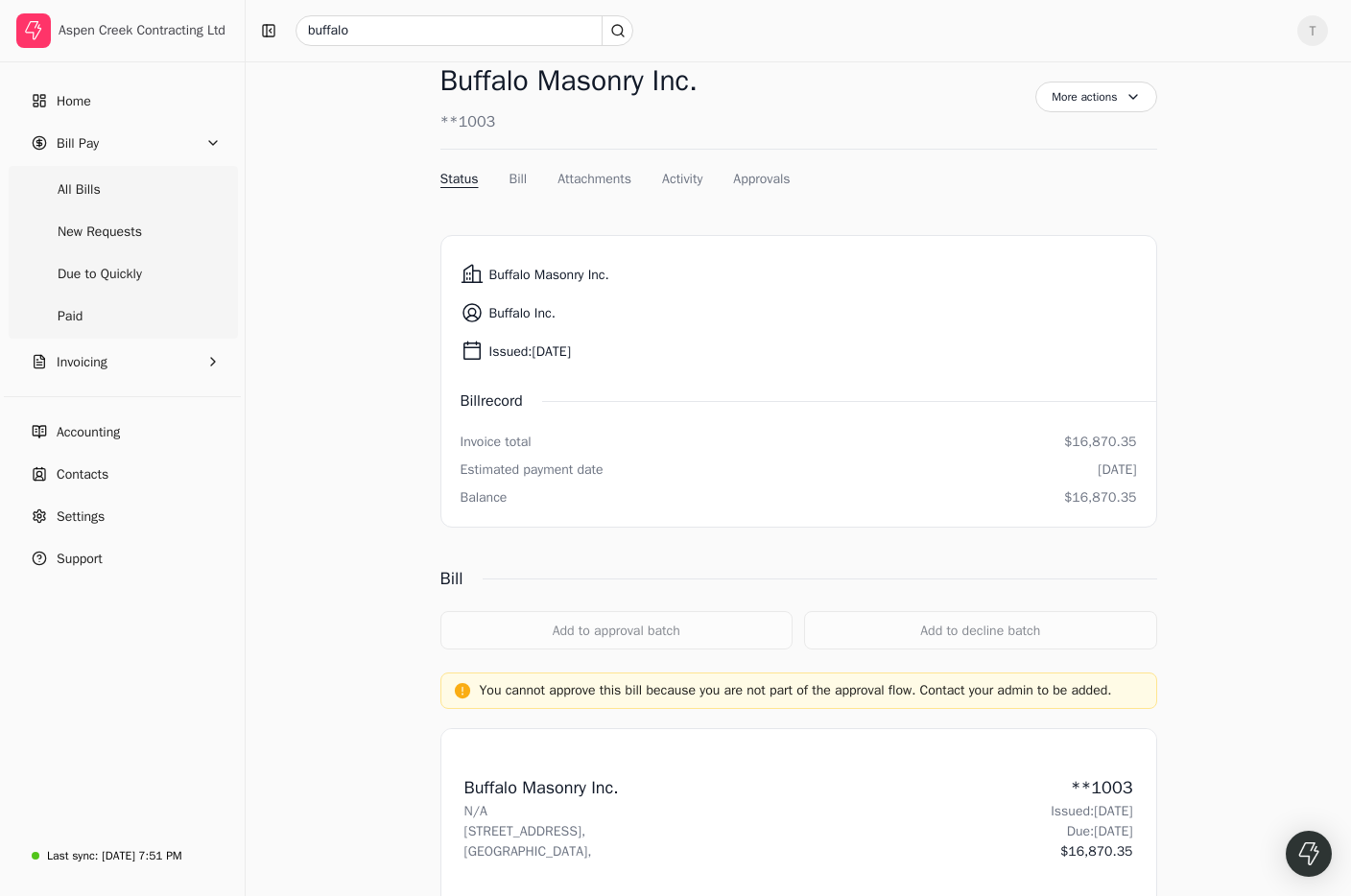 drag, startPoint x: 455, startPoint y: 472, endPoint x: 1154, endPoint y: 465, distance: 699.035 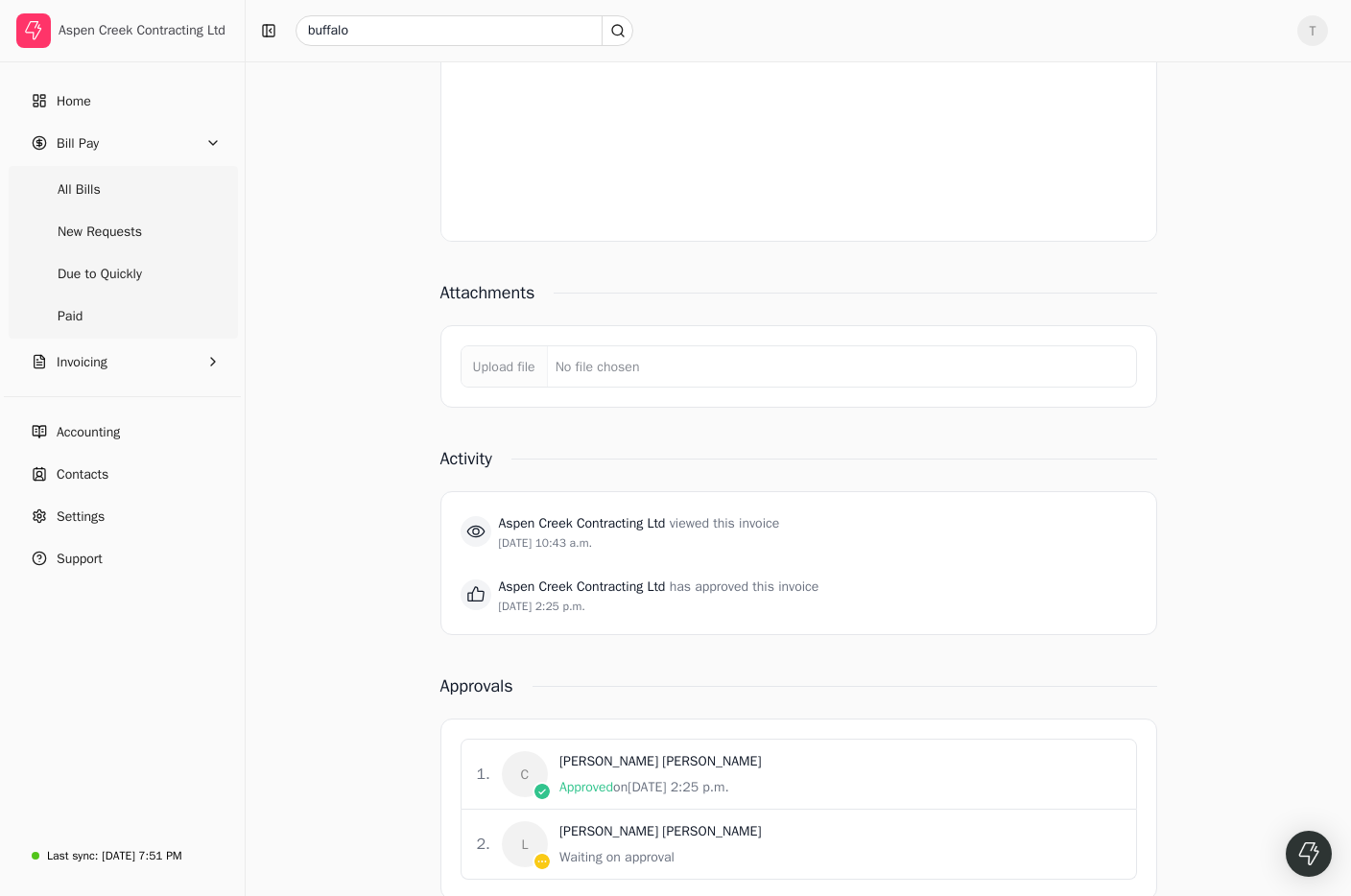 scroll, scrollTop: 1556, scrollLeft: 0, axis: vertical 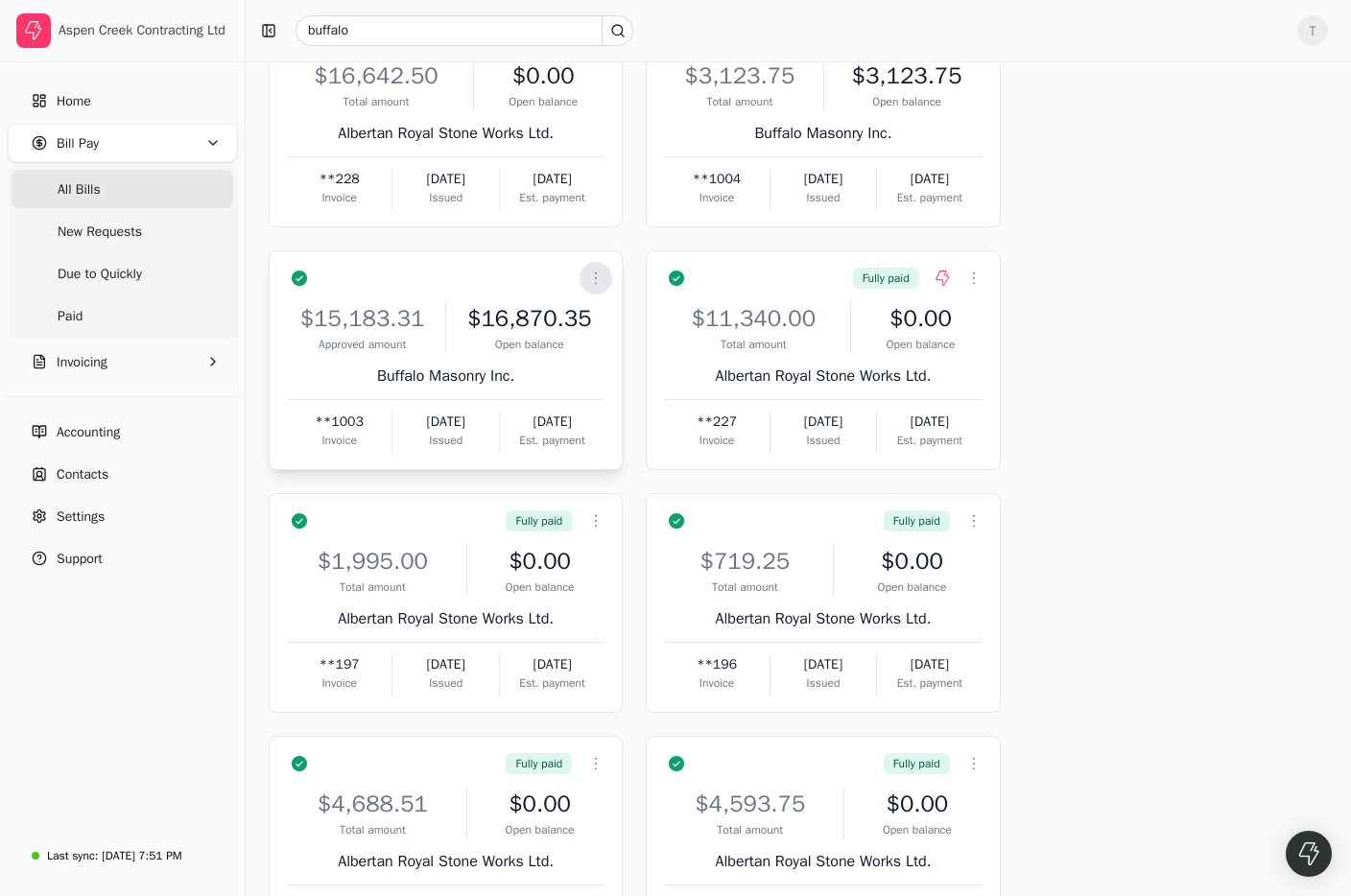 click 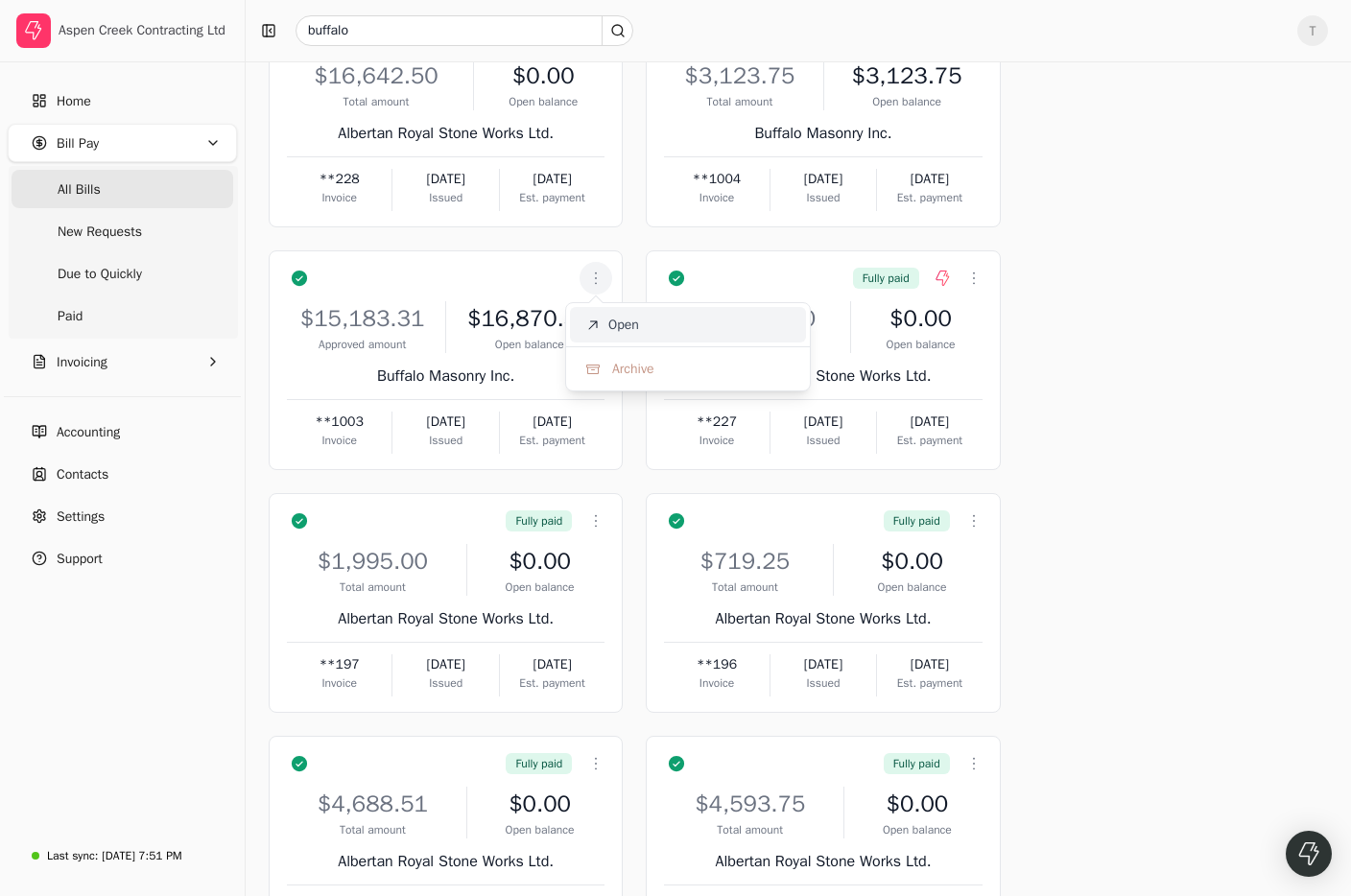 click on "Open" at bounding box center [688, 324] 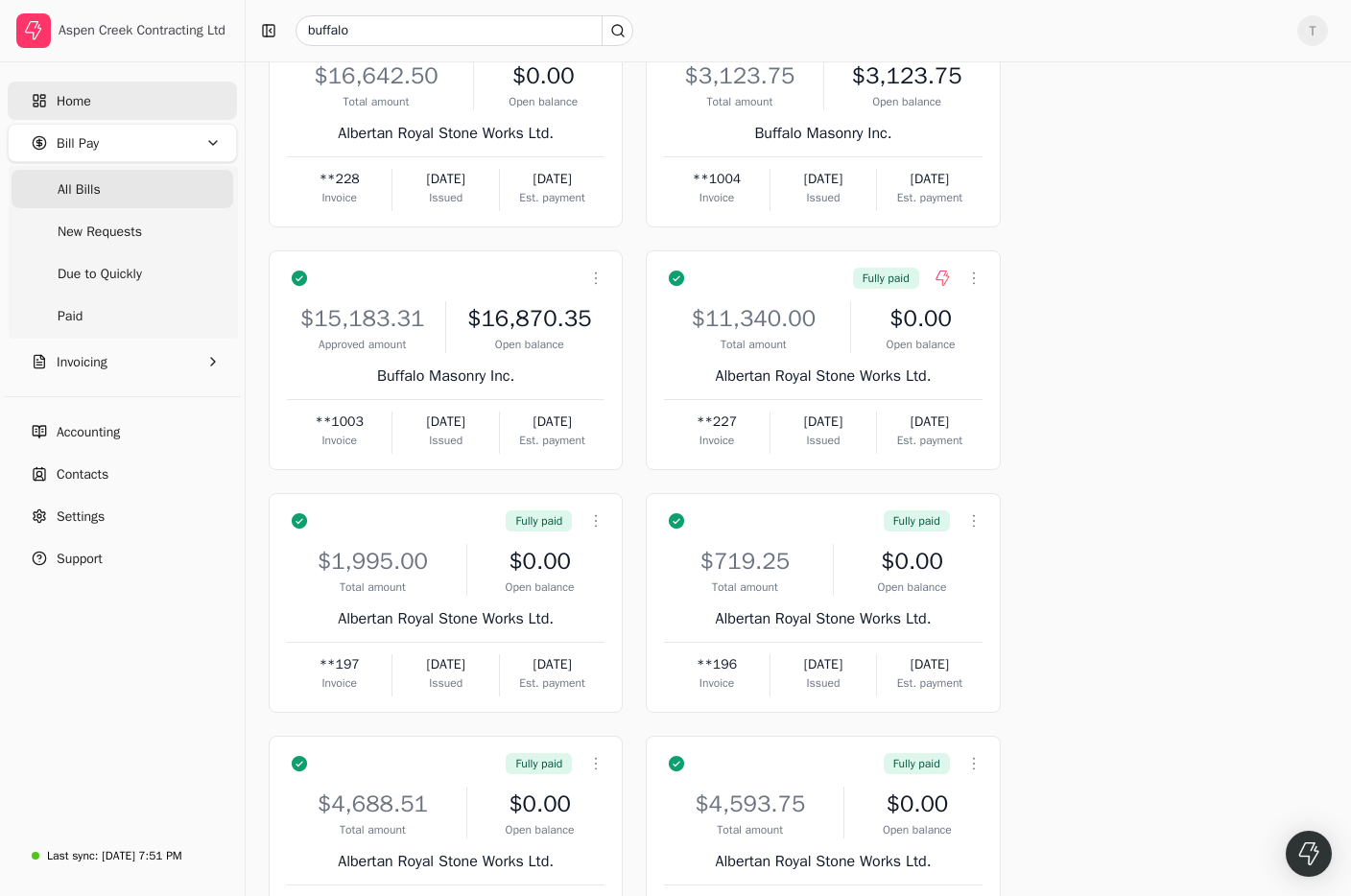 scroll, scrollTop: 0, scrollLeft: 0, axis: both 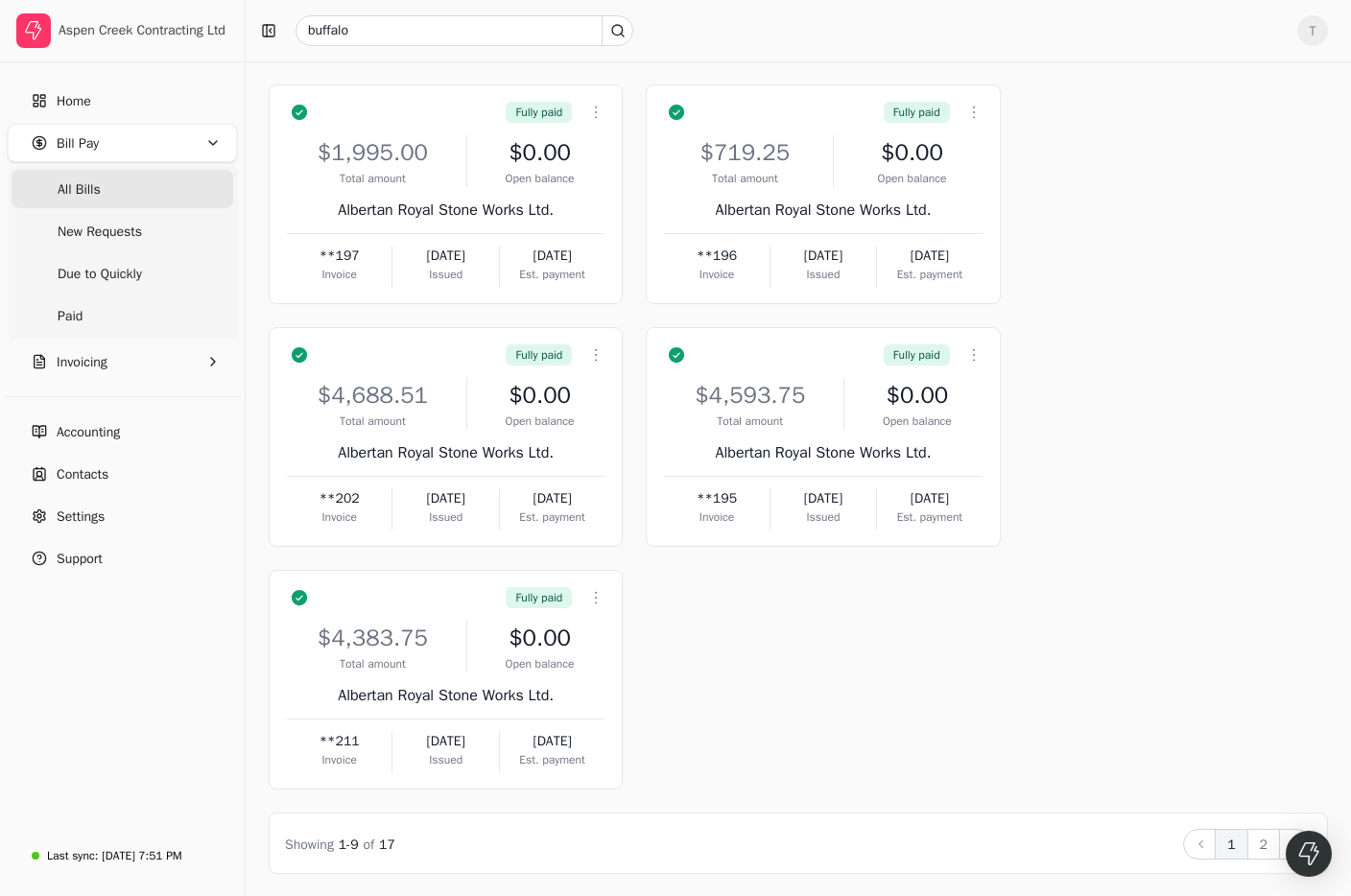 drag, startPoint x: 1261, startPoint y: 836, endPoint x: 1148, endPoint y: 731, distance: 154.25304 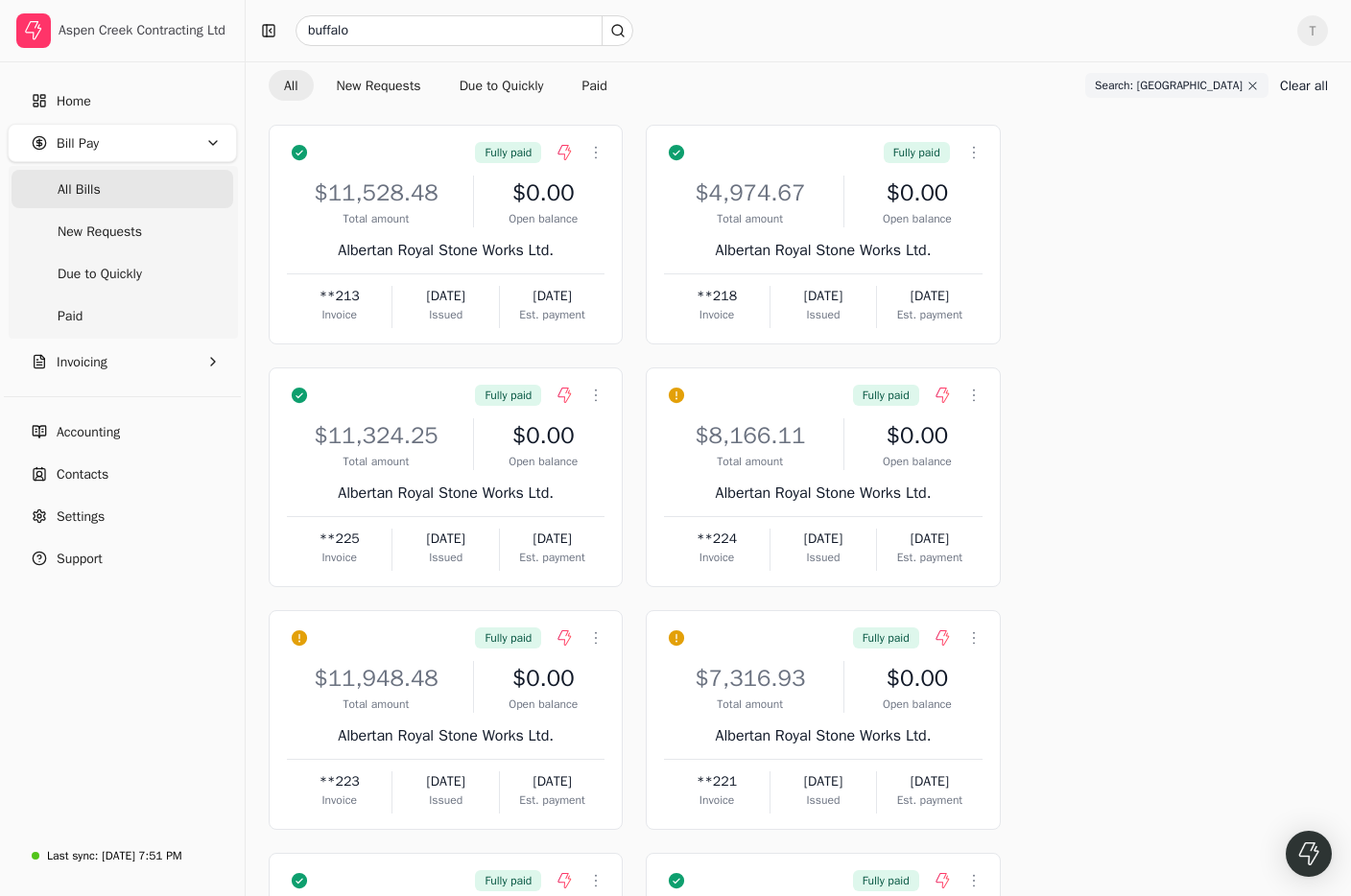 scroll, scrollTop: 0, scrollLeft: 0, axis: both 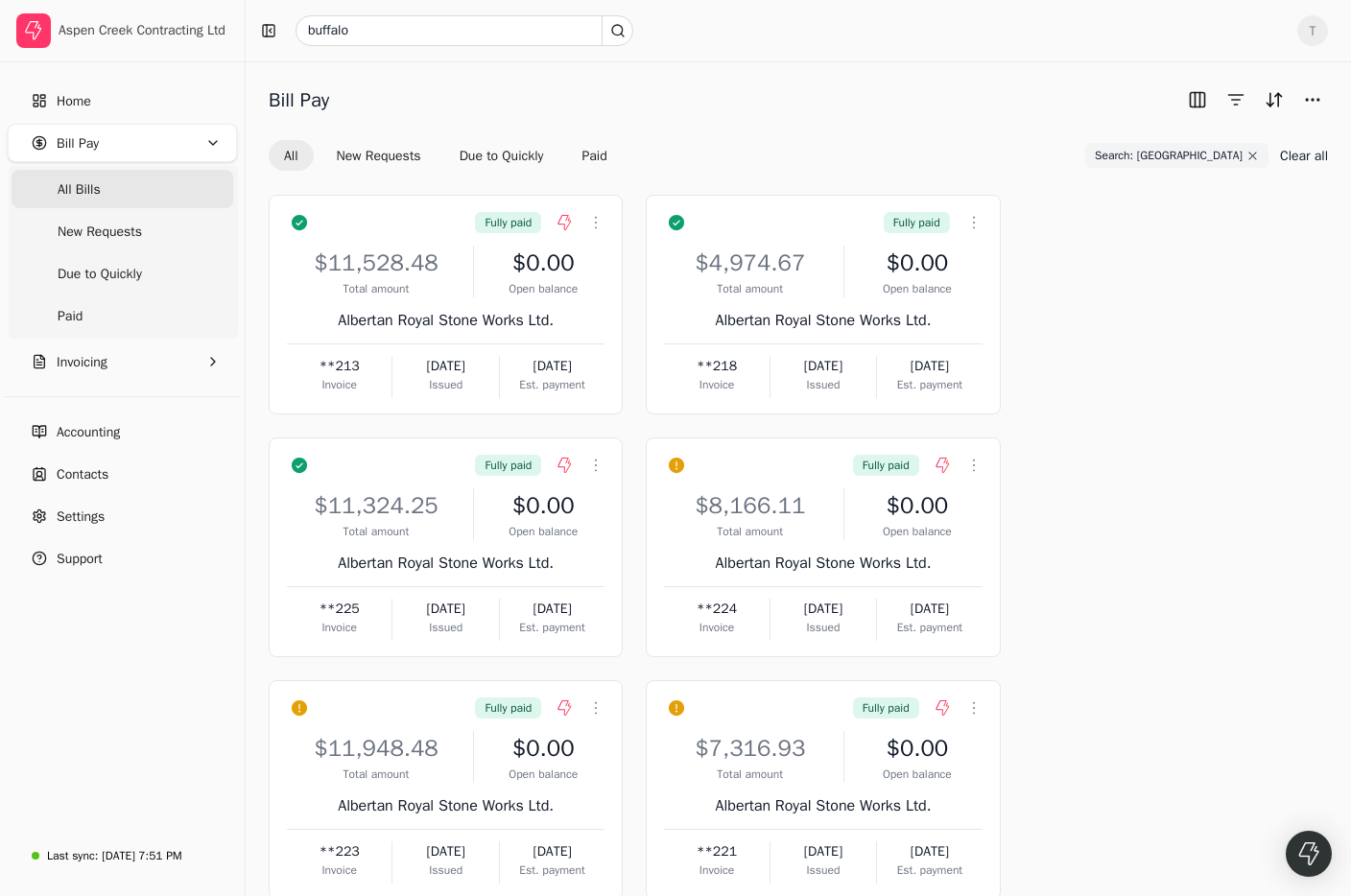click on "All Bills" at bounding box center [122, 189] 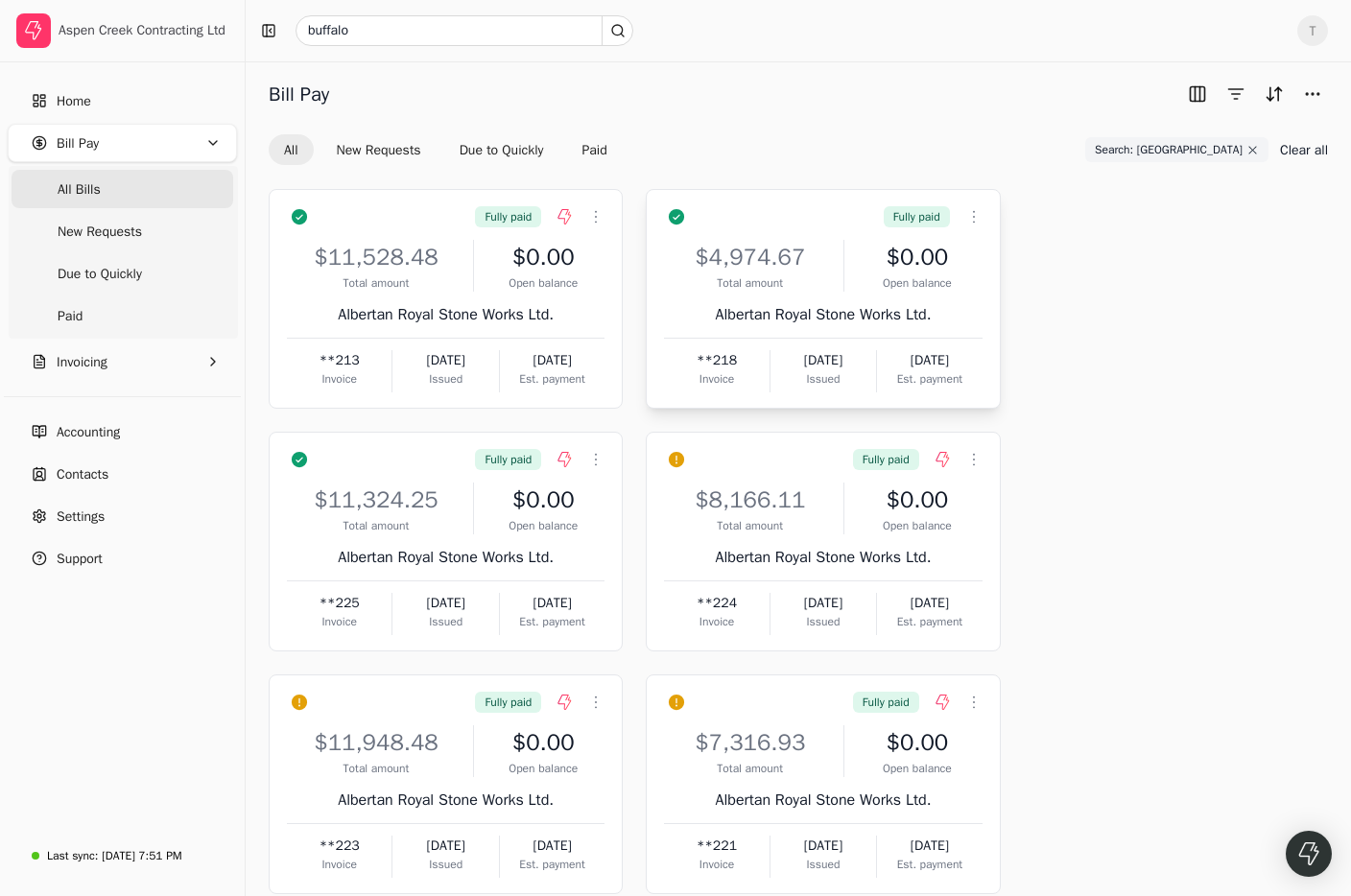 scroll, scrollTop: 11, scrollLeft: 0, axis: vertical 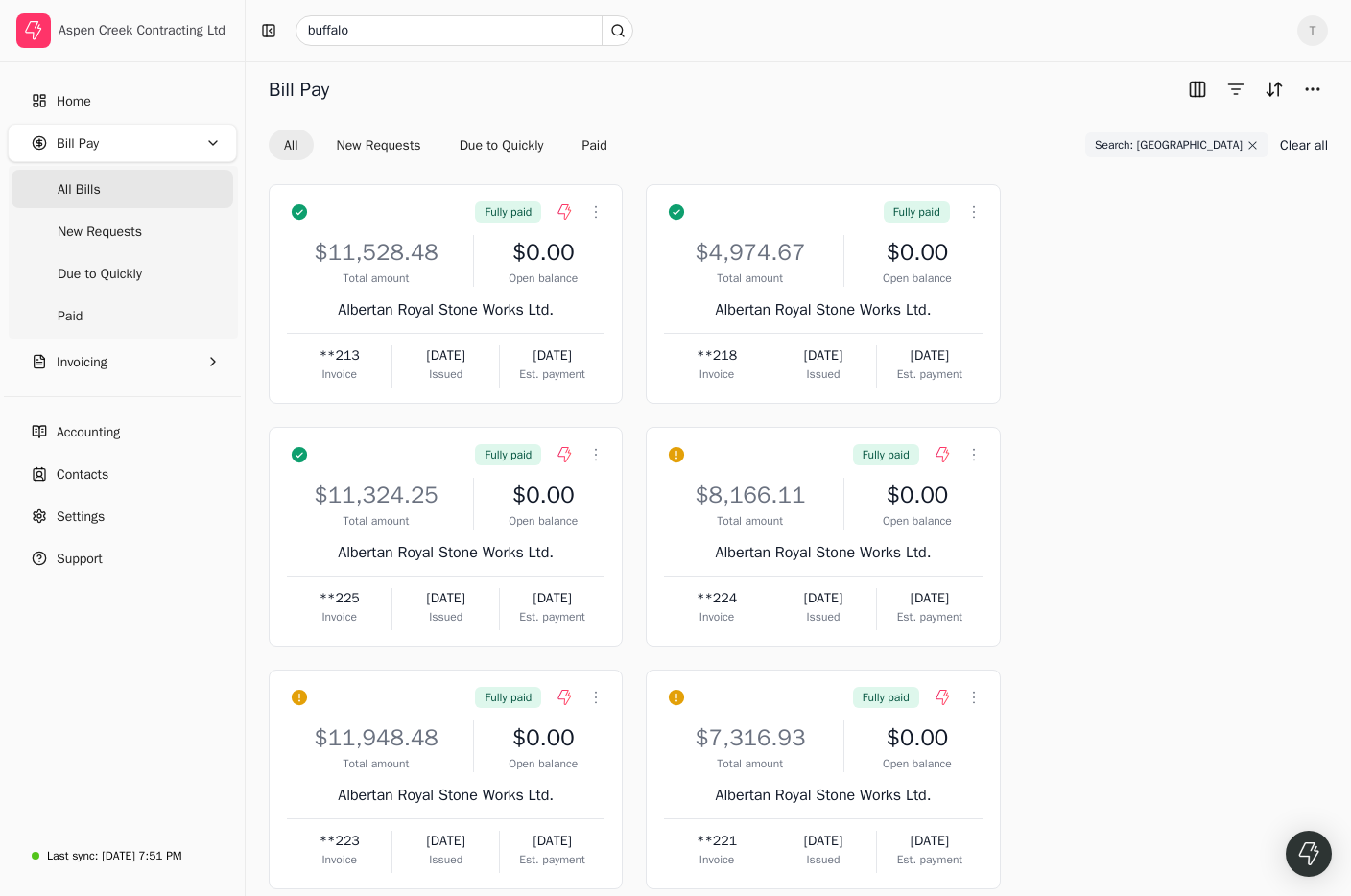 click on "check-circle-fill Fully paid Context Menu Button $11,528.48 Total amount $0.00 Open balance Albertan Royal Stone Works Ltd. **213 Invoice Oct 23 '24 Issued Dec 22 '24 Est. payment check-circle-fill Fully paid Context Menu Button $4,974.67 Total amount $0.00 Open balance Albertan Royal Stone Works Ltd. **218 Invoice Nov 20 '24 Issued Dec 20 '24 Est. payment check-circle-fill Fully paid Context Menu Button $11,324.25 Total amount $0.00 Open balance Albertan Royal Stone Works Ltd. **225 Invoice Mar 23 '25 Issued Apr 22 '25 Est. payment warning-circle-fill Fully paid Context Menu Button $8,166.11 Total amount $0.00 Open balance Albertan Royal Stone Works Ltd. **224 Invoice Feb 26 '25 Issued Mar 28 '25 Est. payment warning-circle-fill Fully paid Context Menu Button $11,948.48 Total amount $0.00 Open balance Albertan Royal Stone Works Ltd. **223 Invoice Feb 16 '25 Issued Mar 18 '25 Est. payment warning-circle-fill Fully paid Context Menu Button $7,316.93 Total amount $0.00 Open balance **221 Invoice Jan 21 '25" at bounding box center [798, 658] 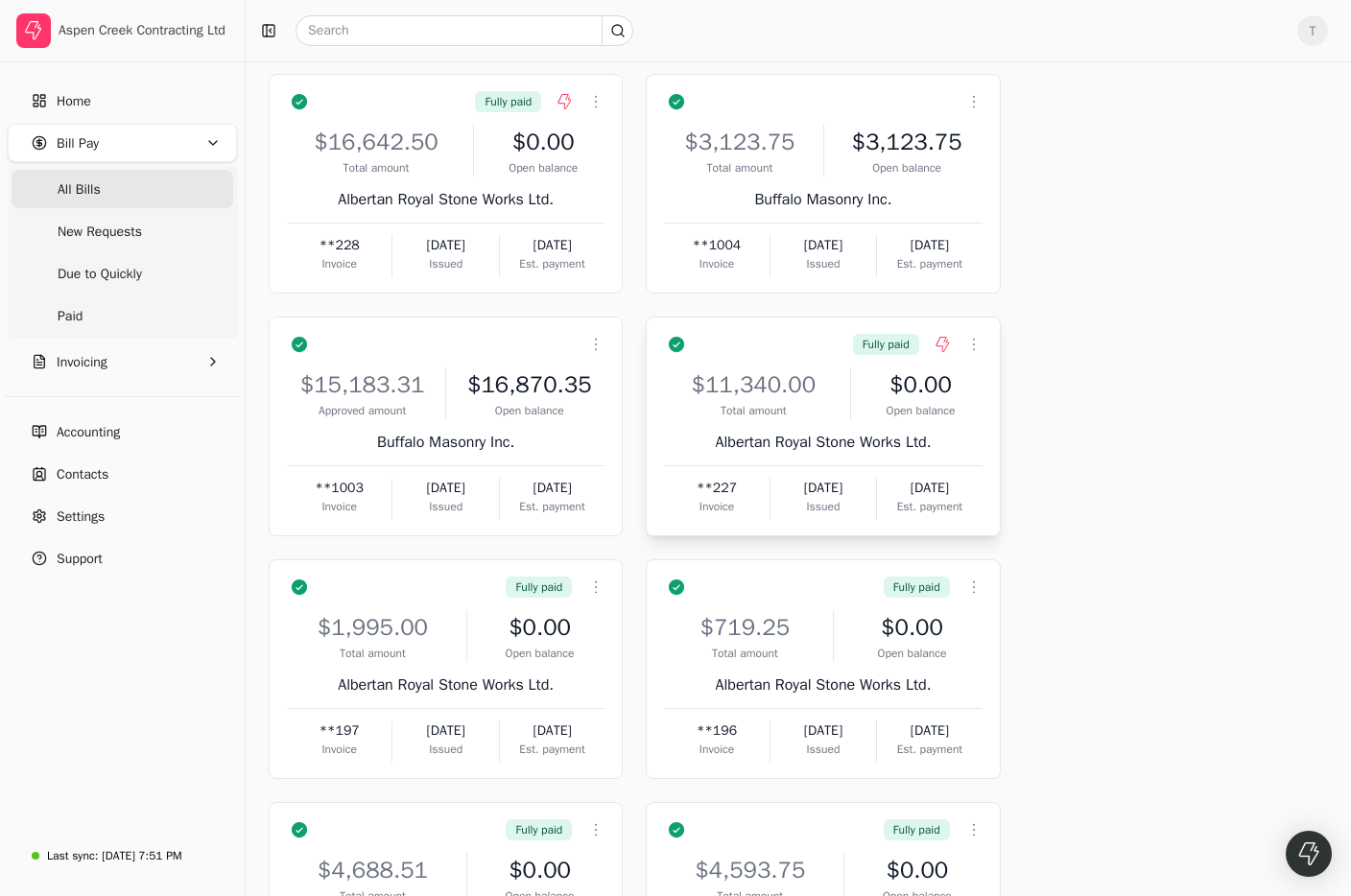 scroll, scrollTop: 0, scrollLeft: 0, axis: both 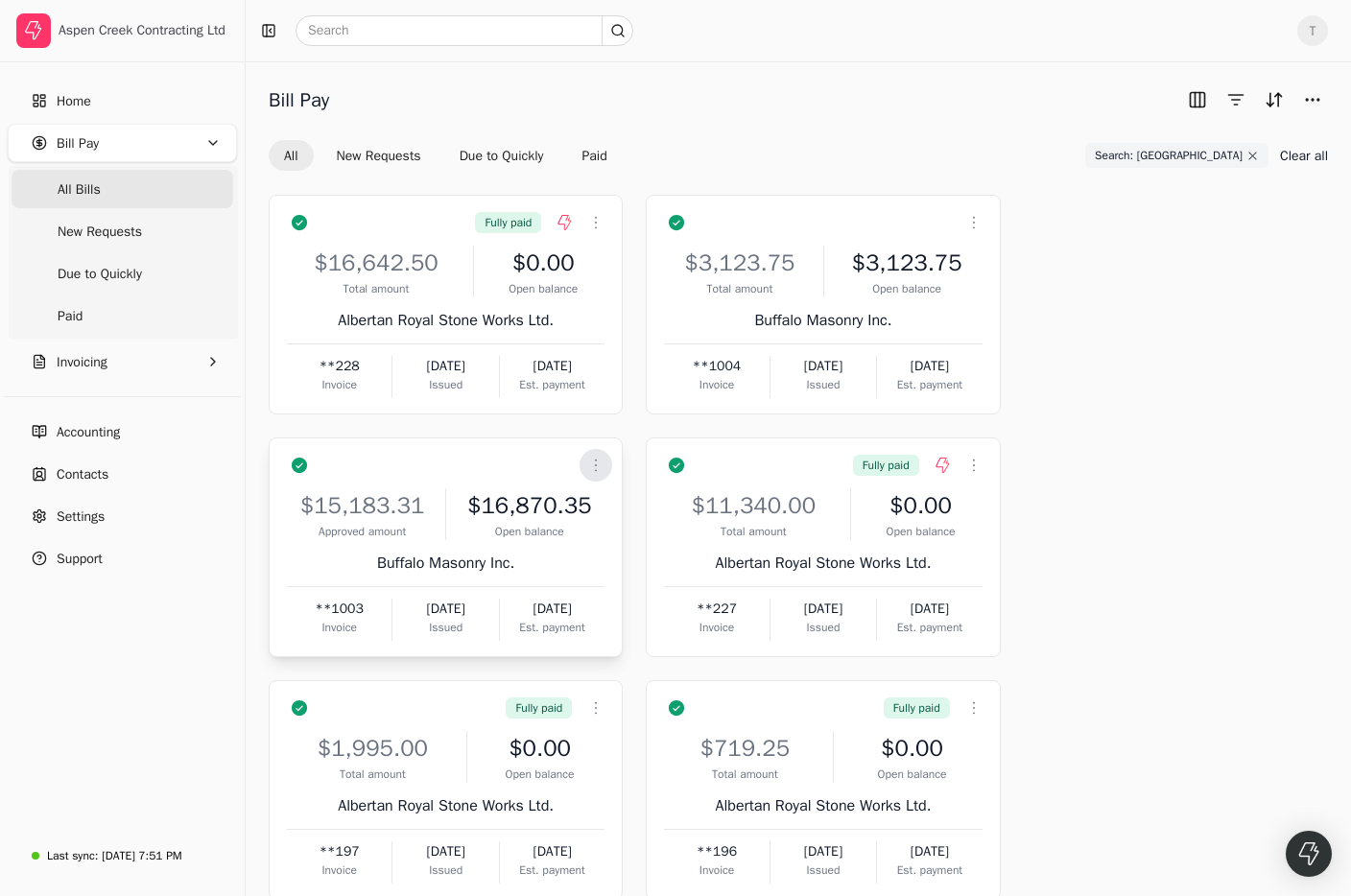 click 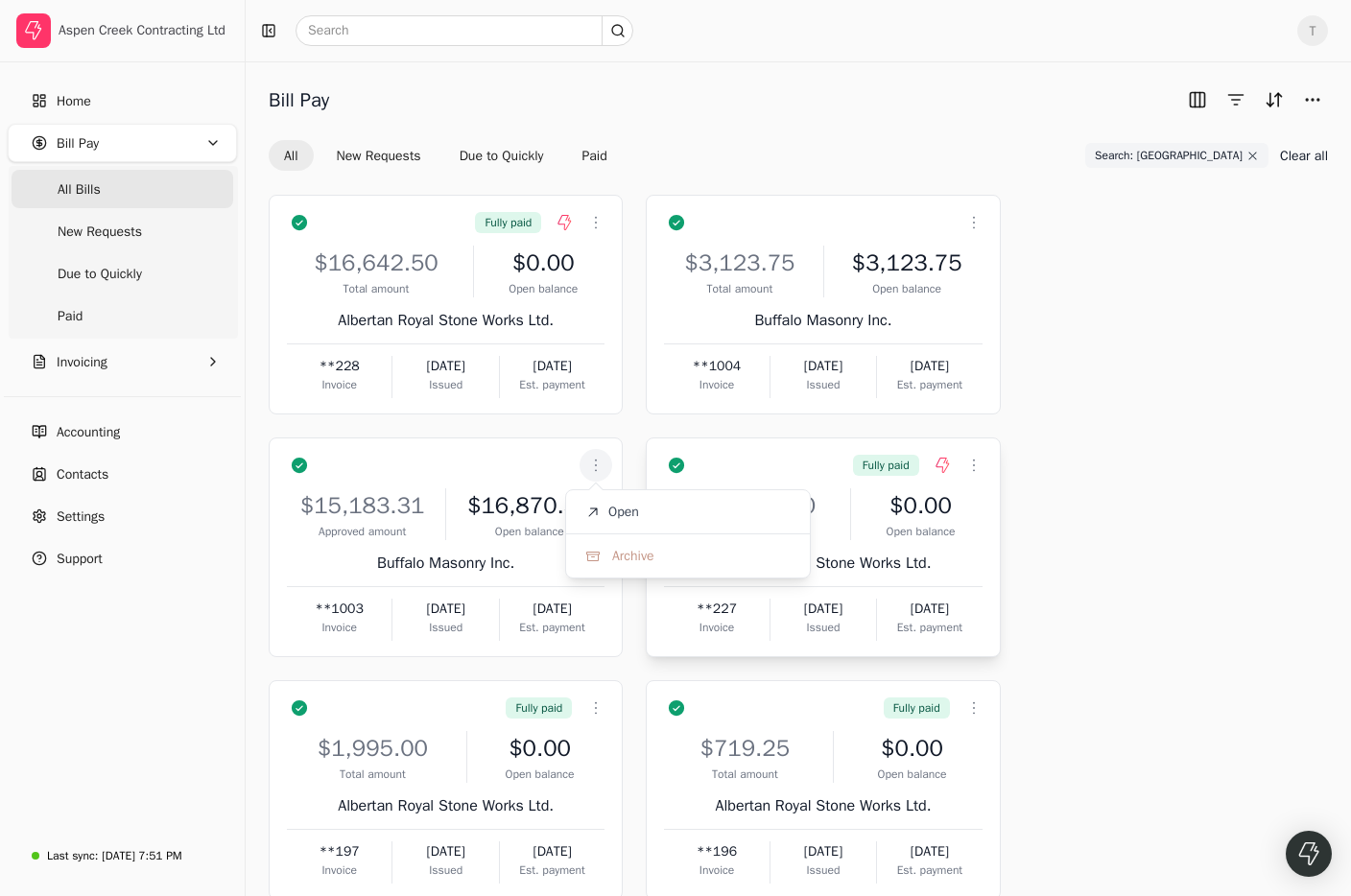 drag, startPoint x: 652, startPoint y: 507, endPoint x: 982, endPoint y: 533, distance: 331.02266 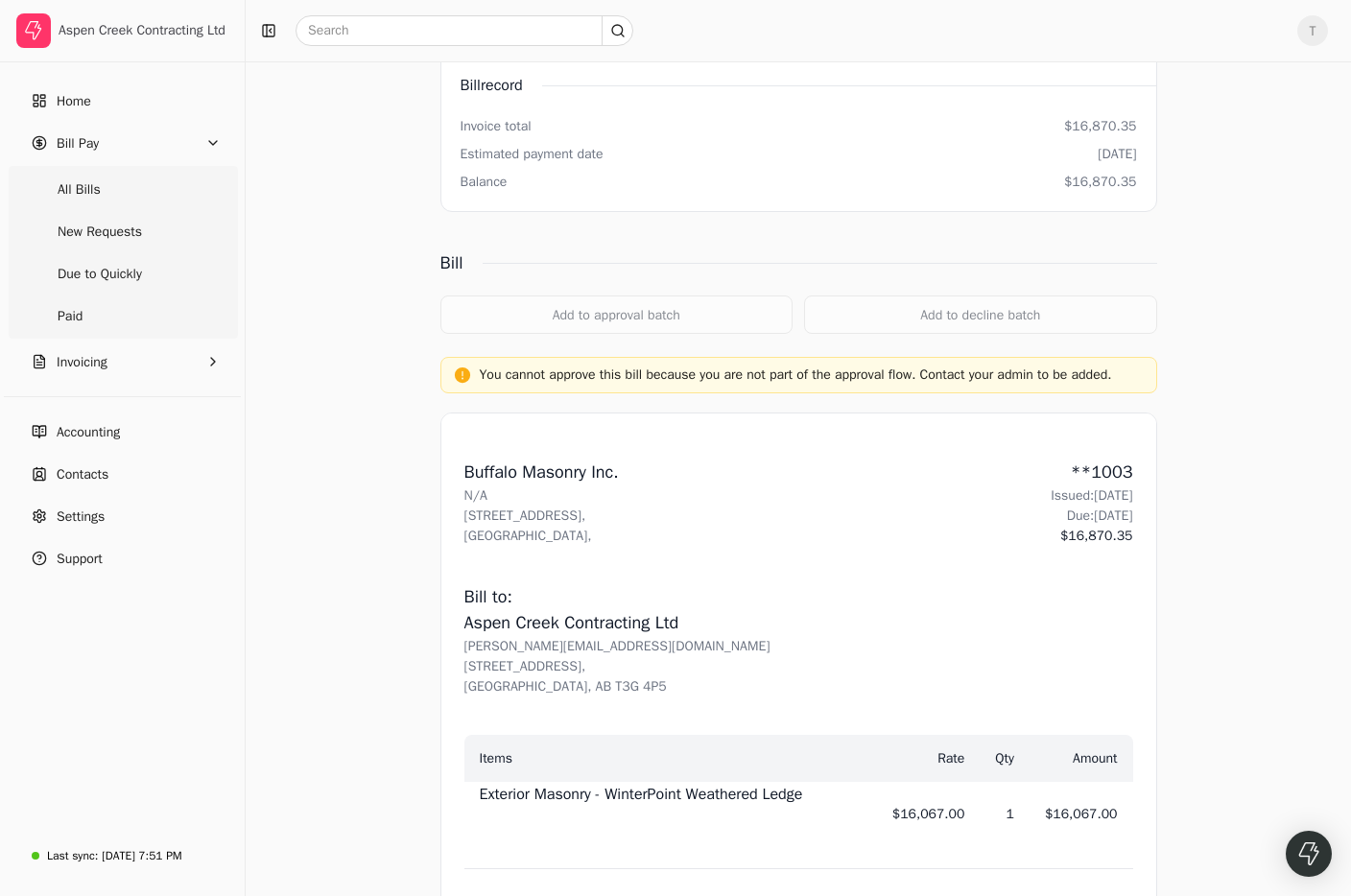 scroll, scrollTop: 0, scrollLeft: 0, axis: both 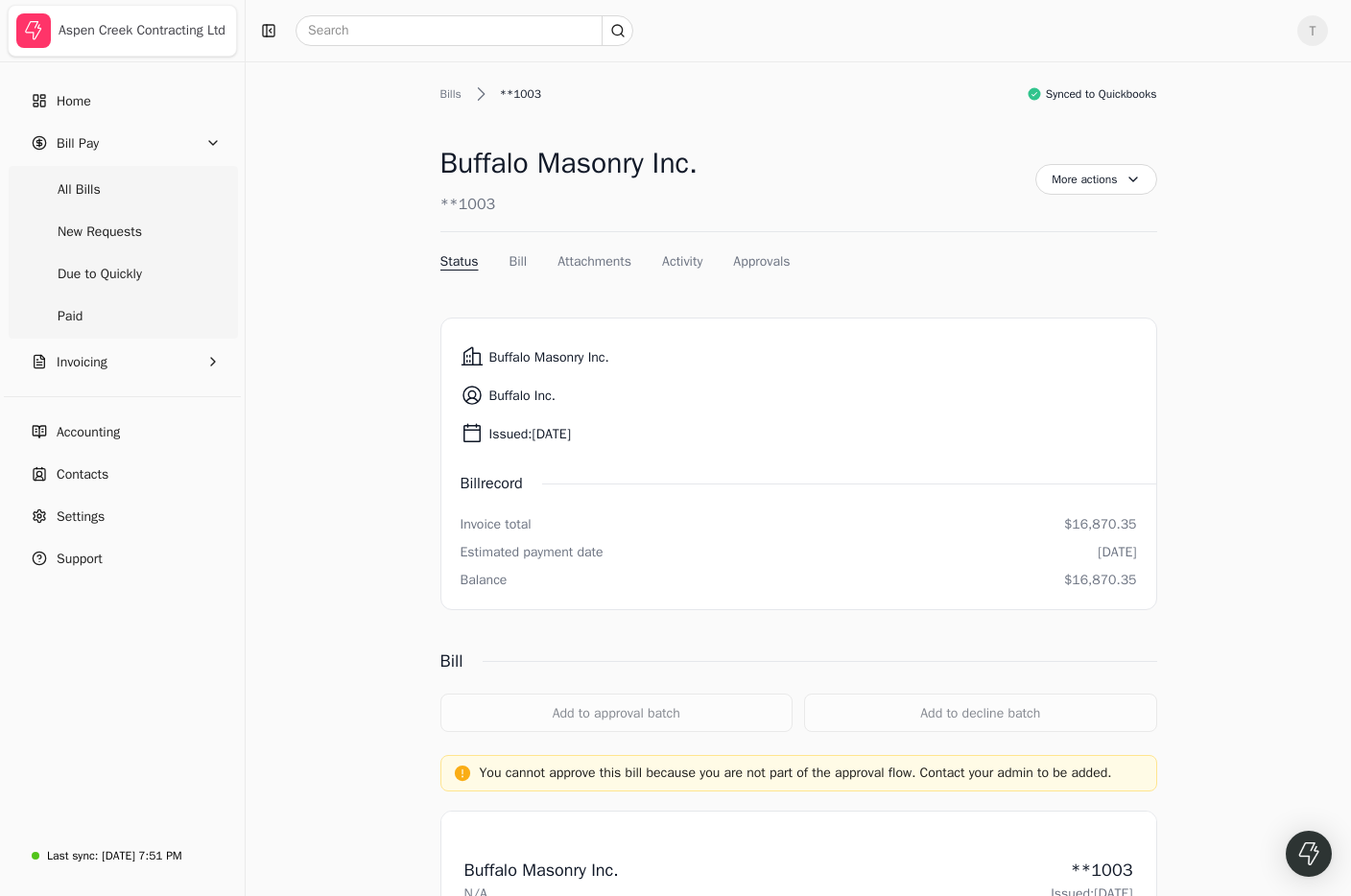 drag, startPoint x: 131, startPoint y: 180, endPoint x: 18, endPoint y: 10, distance: 204.1299 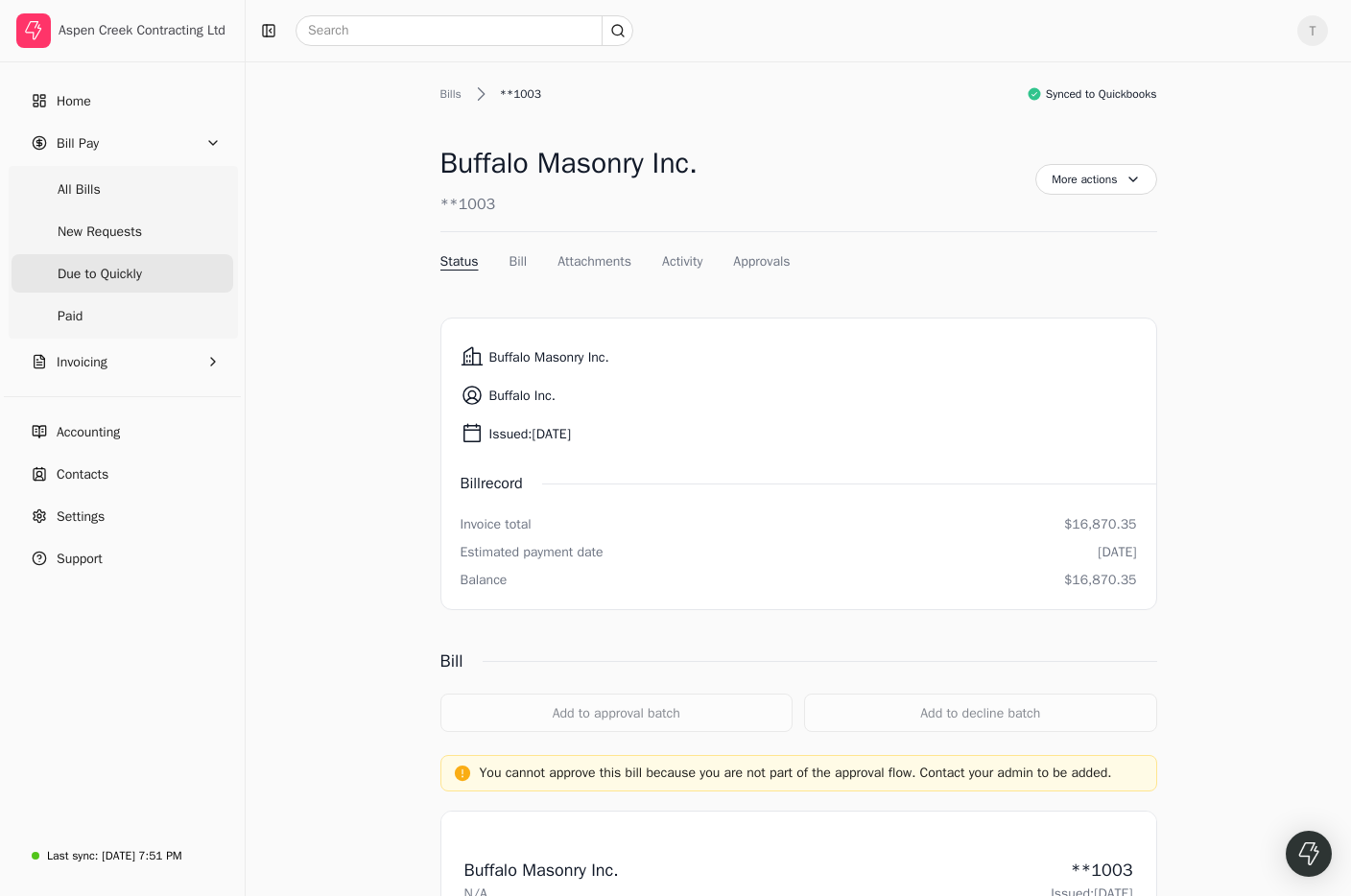 click on "Due to Quickly" at bounding box center [100, 273] 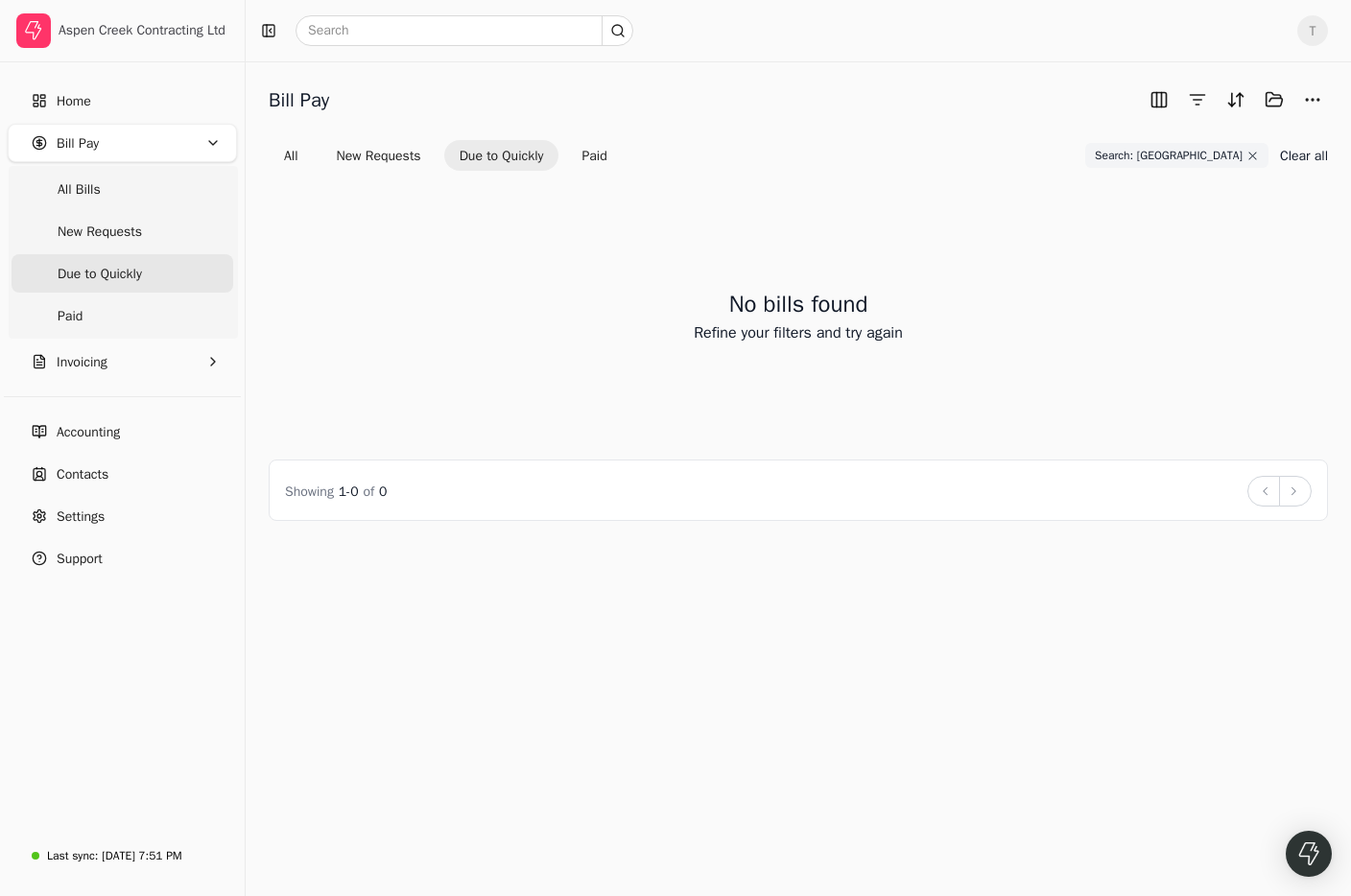 click 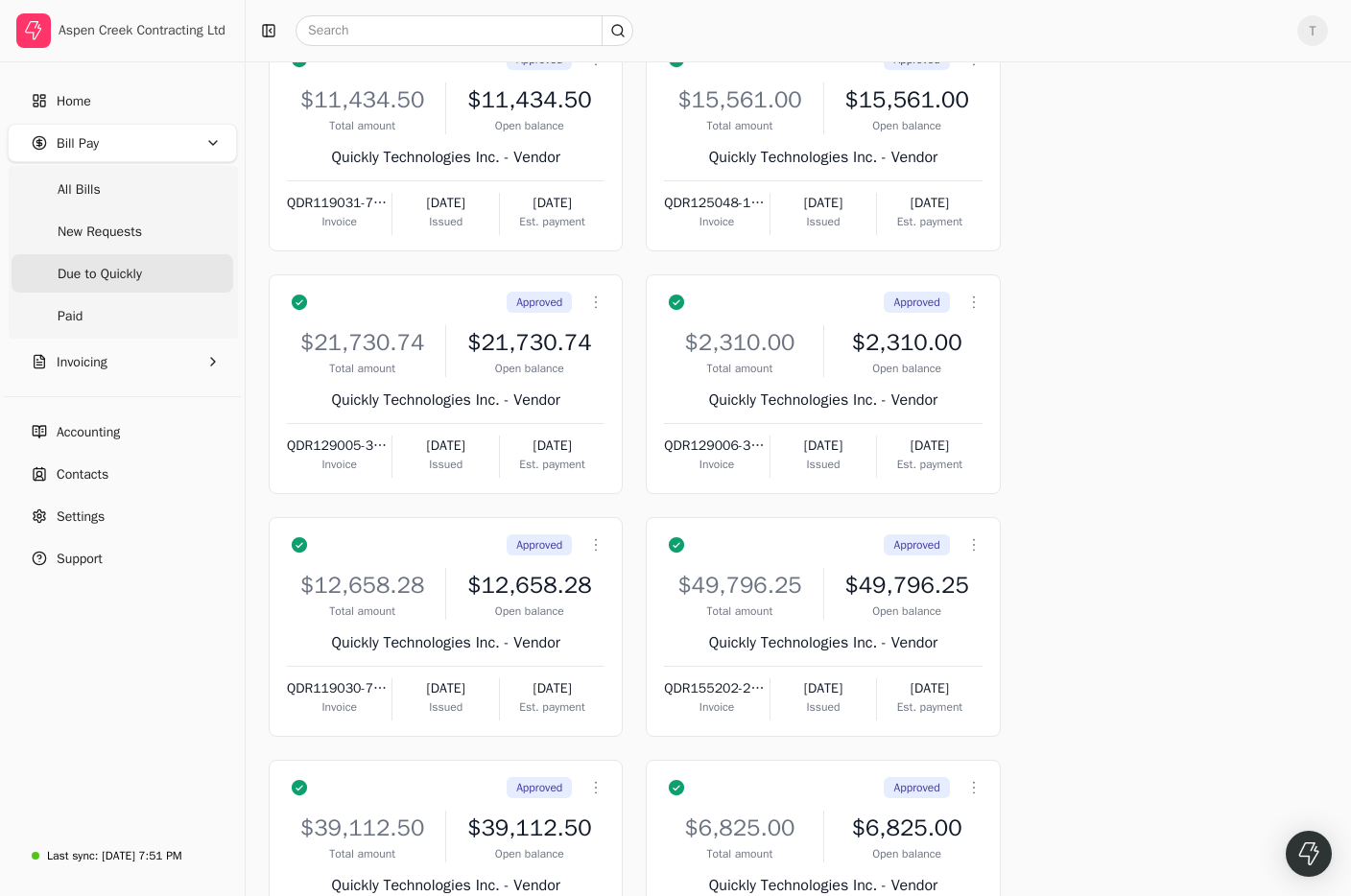 scroll, scrollTop: 0, scrollLeft: 0, axis: both 